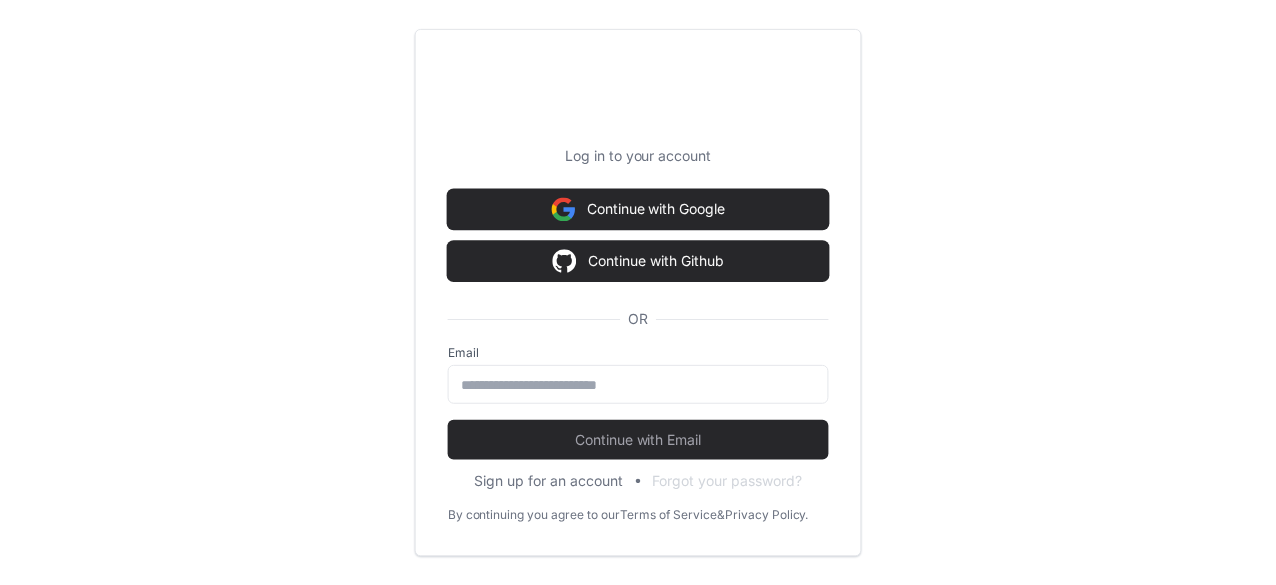 scroll, scrollTop: 0, scrollLeft: 0, axis: both 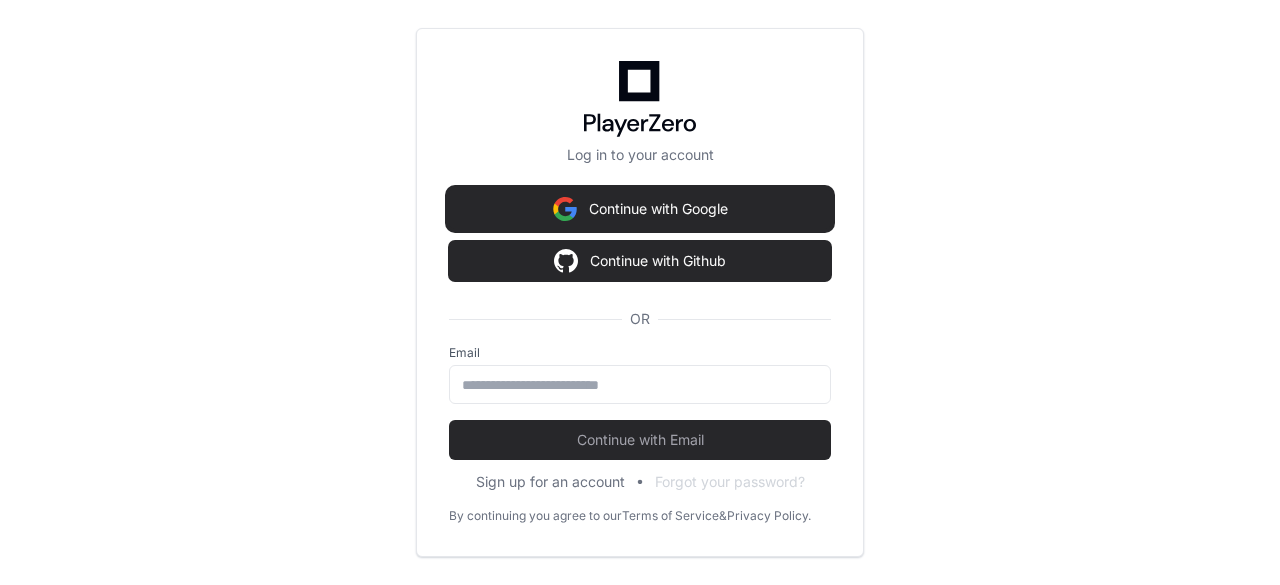 click on "Continue with Google" at bounding box center [640, 209] 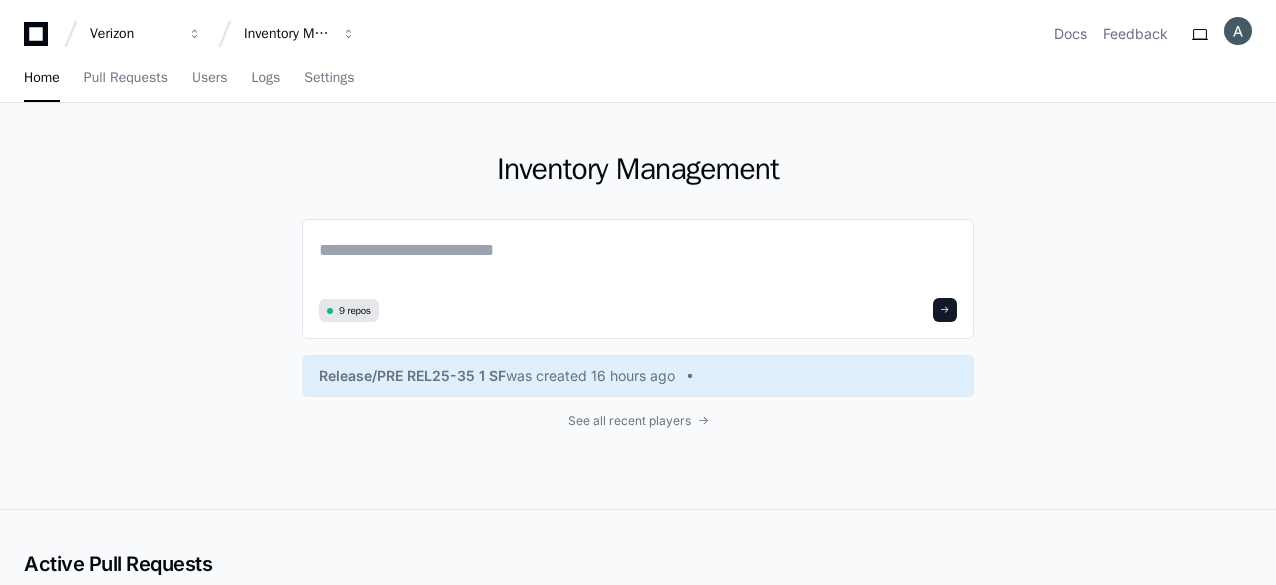 scroll, scrollTop: 0, scrollLeft: 0, axis: both 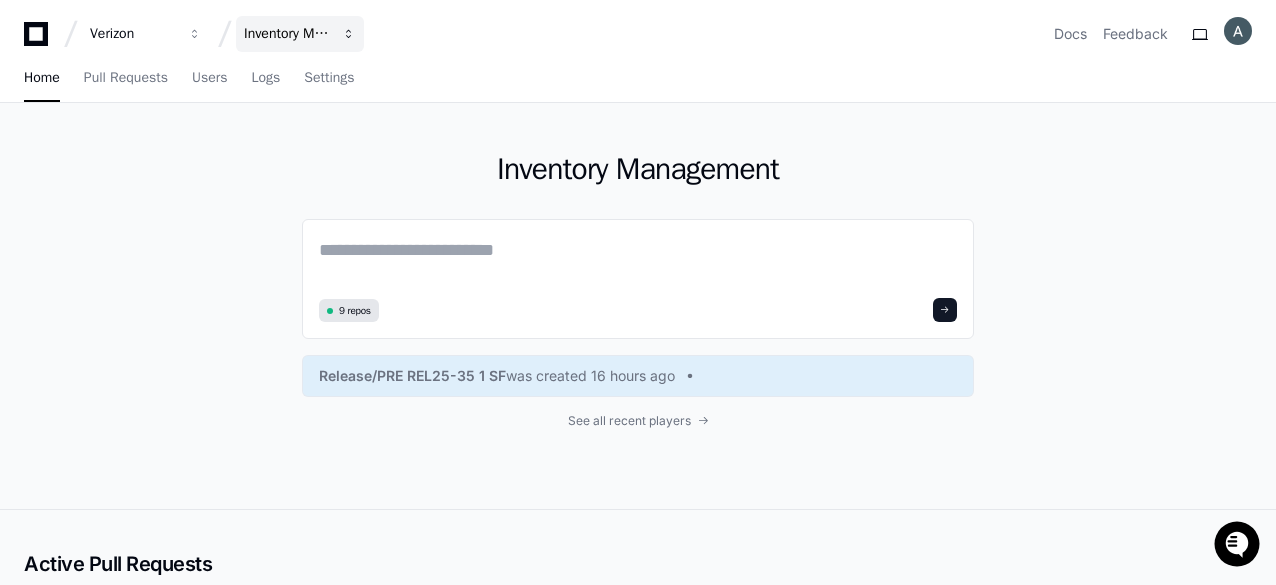 click on "Inventory Management" at bounding box center (133, 34) 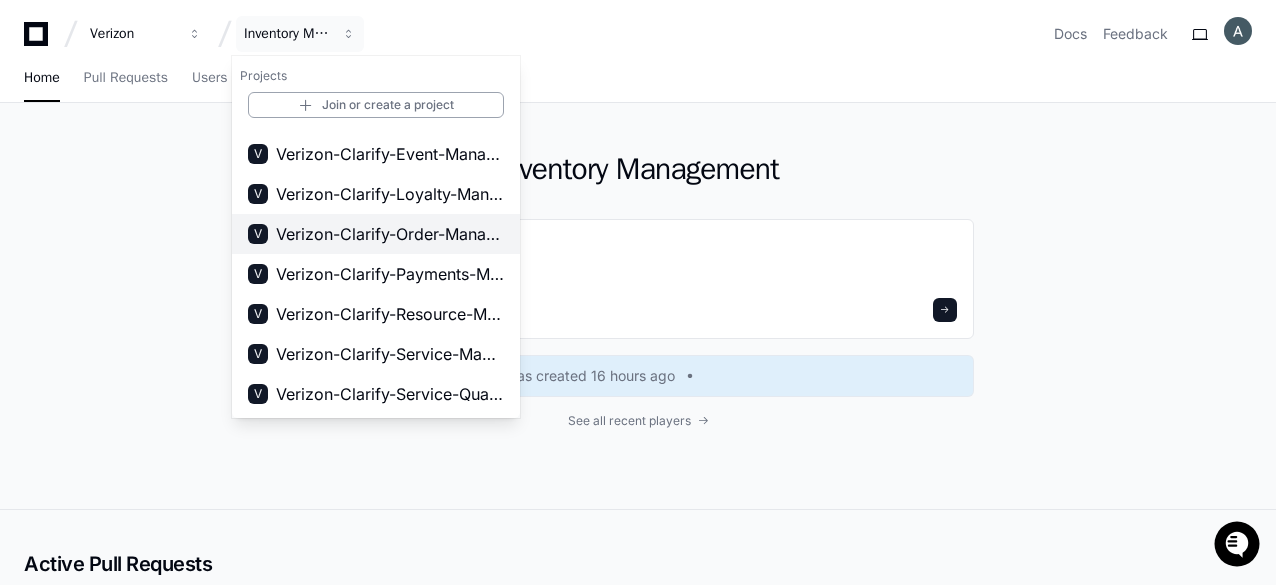 scroll, scrollTop: 0, scrollLeft: 0, axis: both 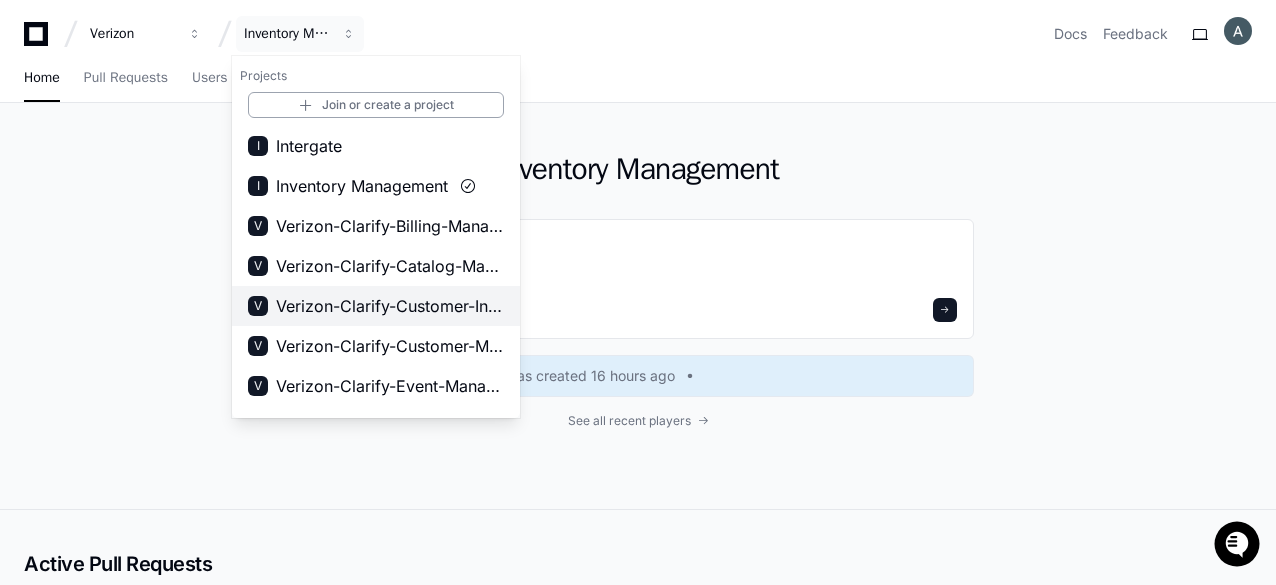 click on "Verizon-Clarify-Customer-Integrations" at bounding box center [390, 306] 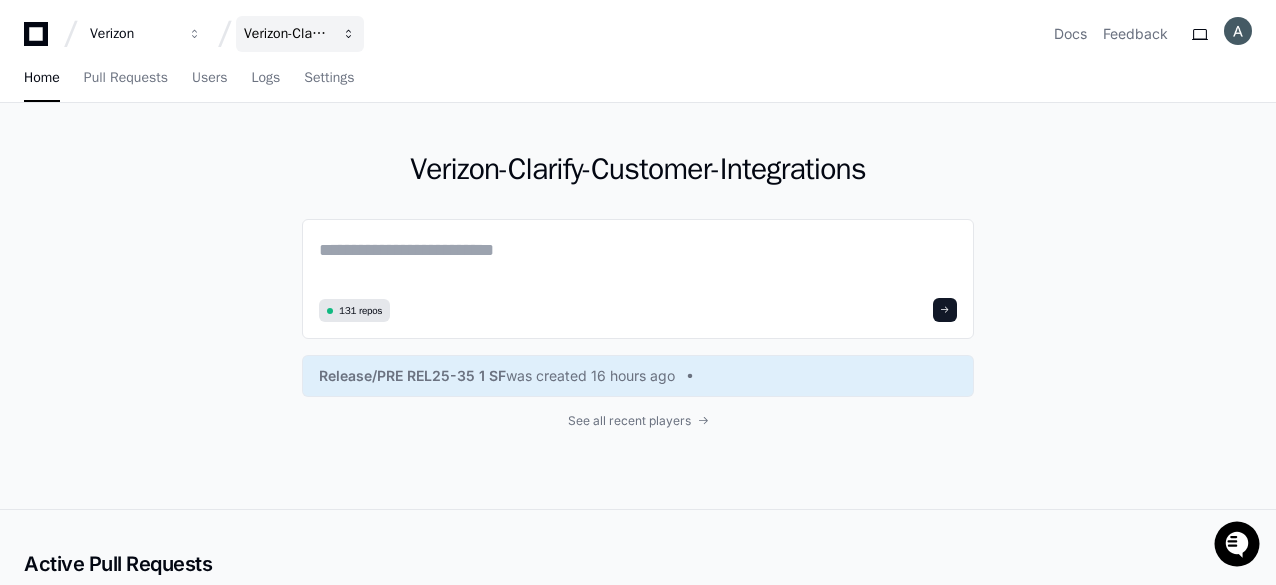 click on "Verizon-Clarify-Customer-Integrations" at bounding box center (133, 34) 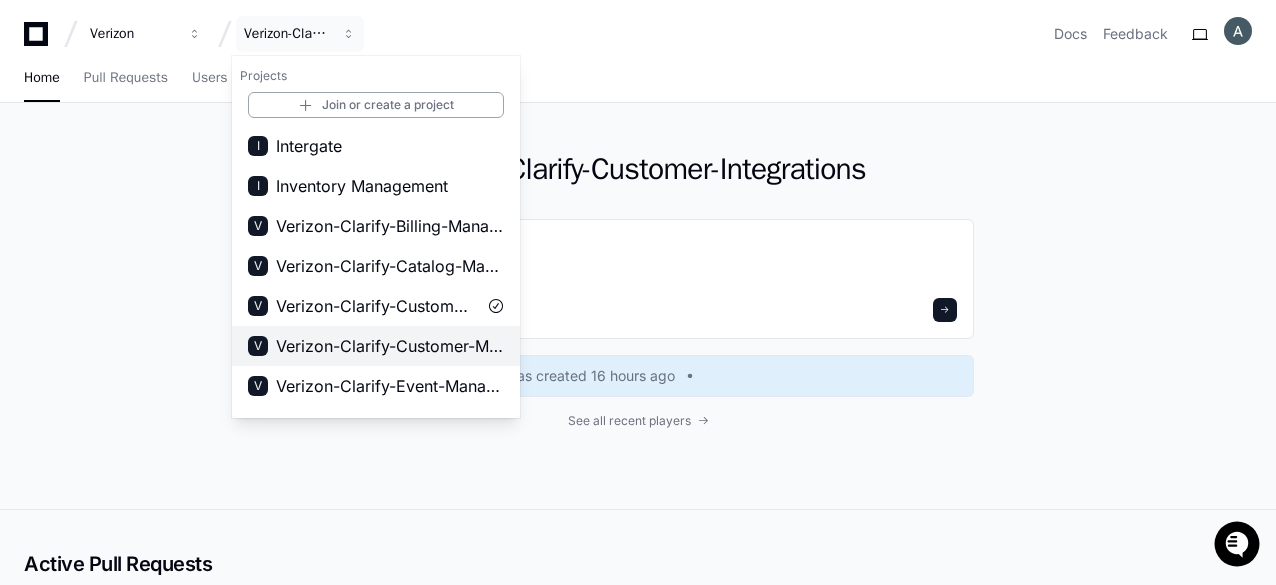 click on "Verizon-Clarify-Customer-Management" at bounding box center [390, 346] 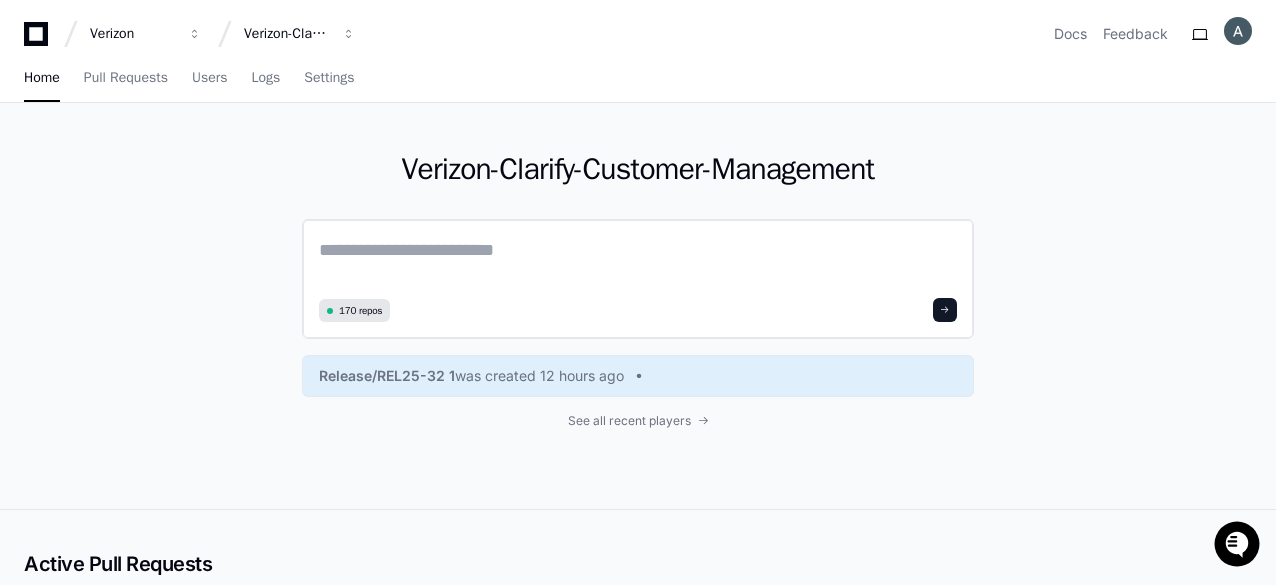 click 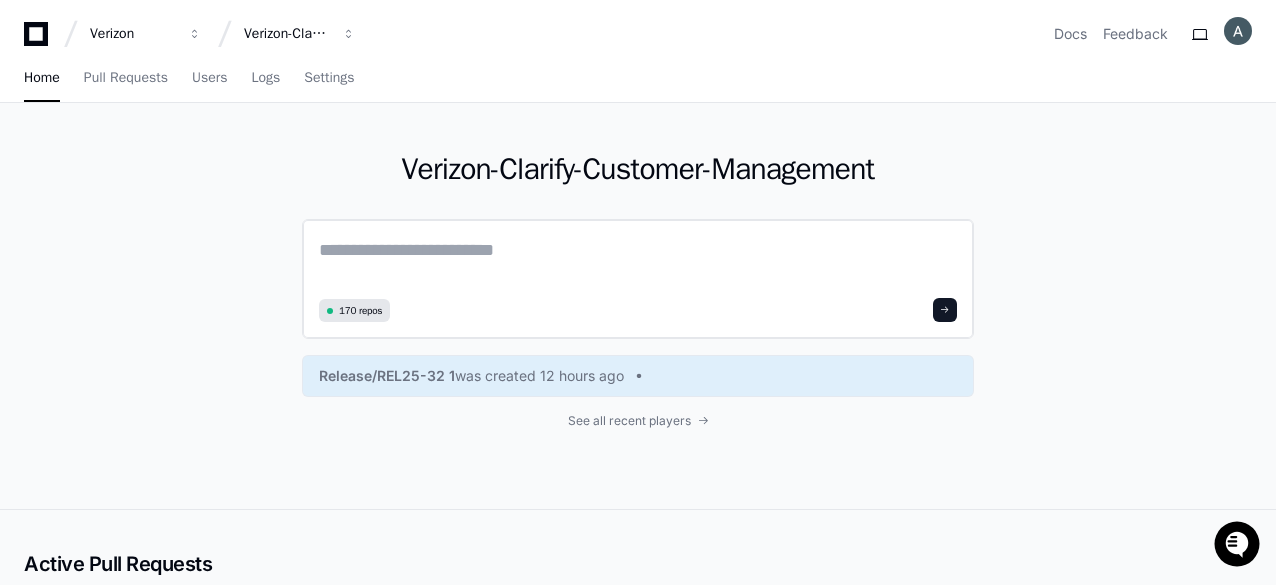 click 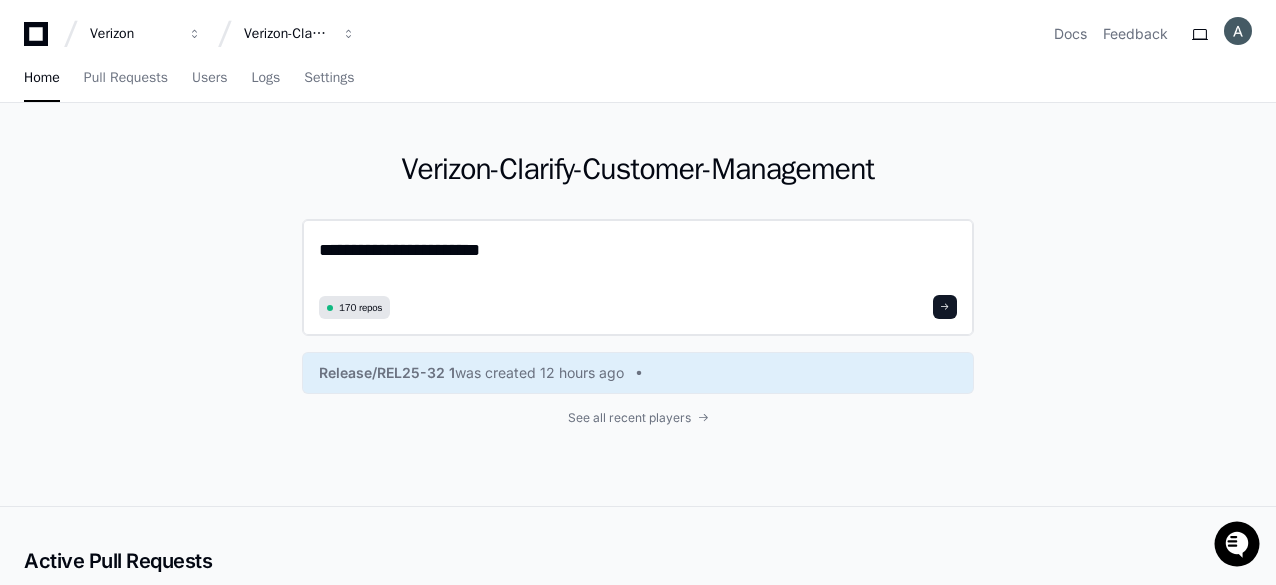 click on "**********" 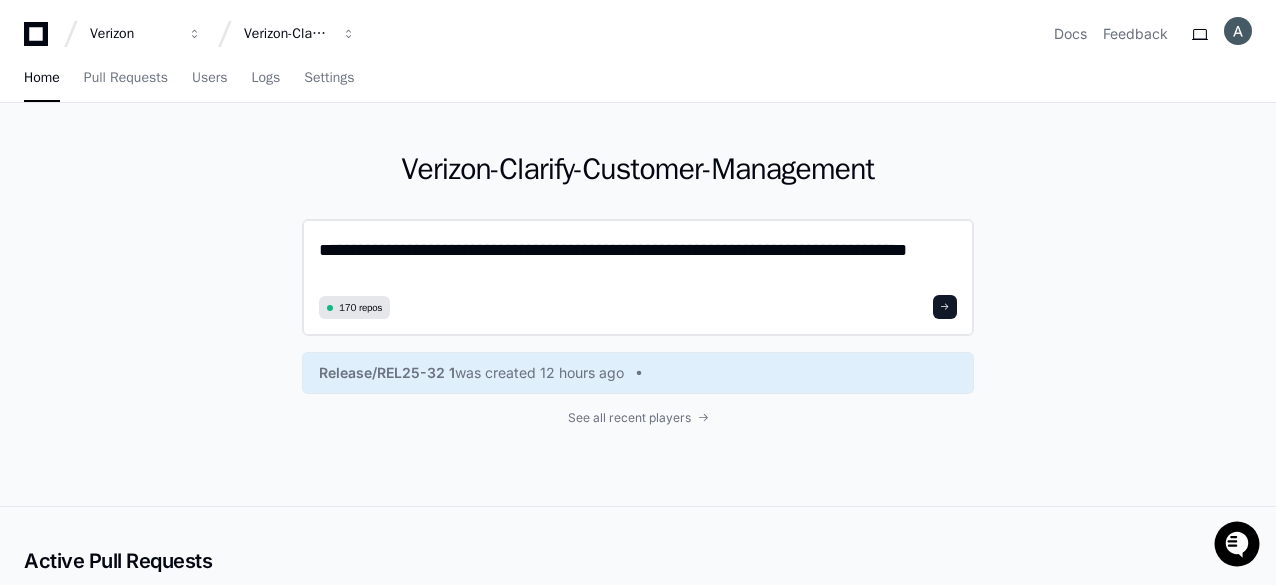 scroll, scrollTop: 0, scrollLeft: 0, axis: both 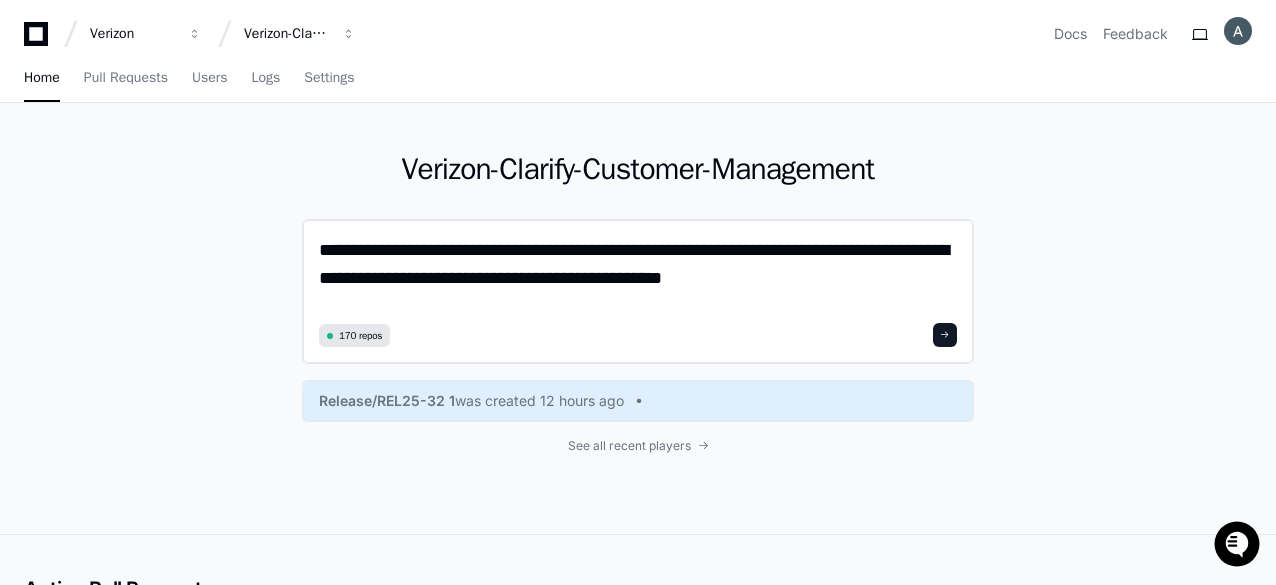 click on "**********" 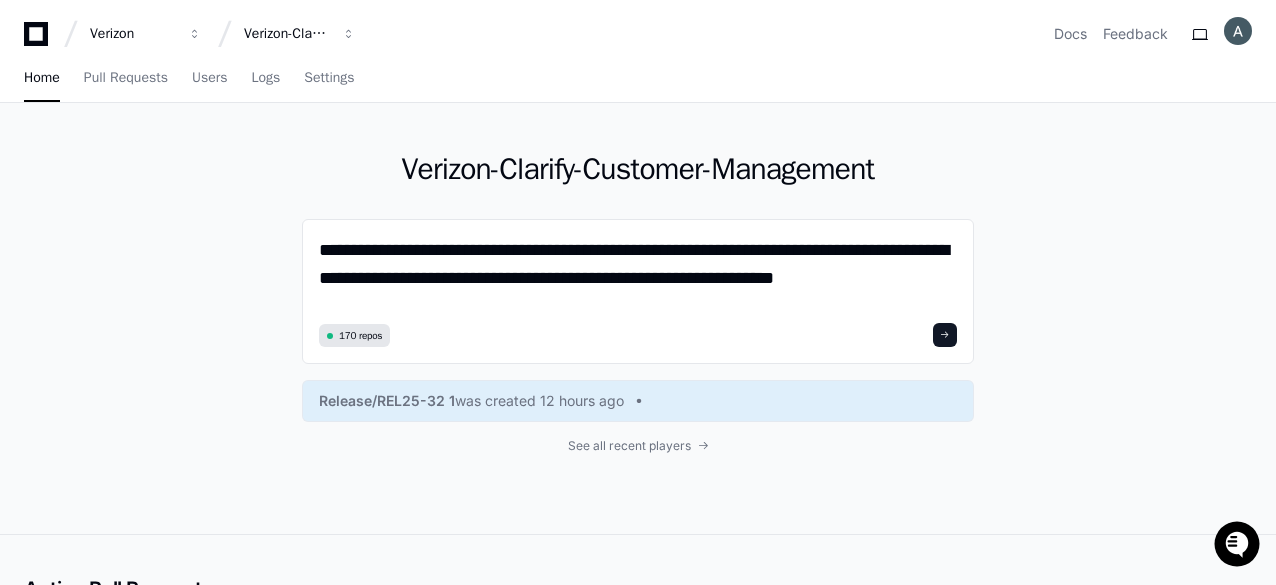 type on "**********" 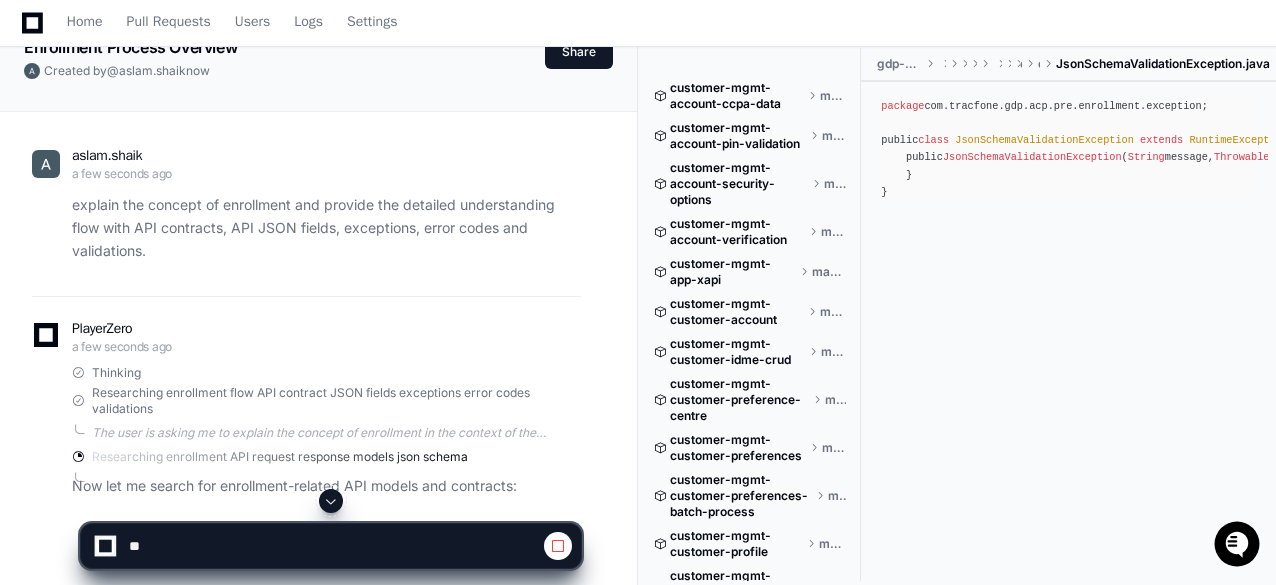 scroll, scrollTop: 200, scrollLeft: 0, axis: vertical 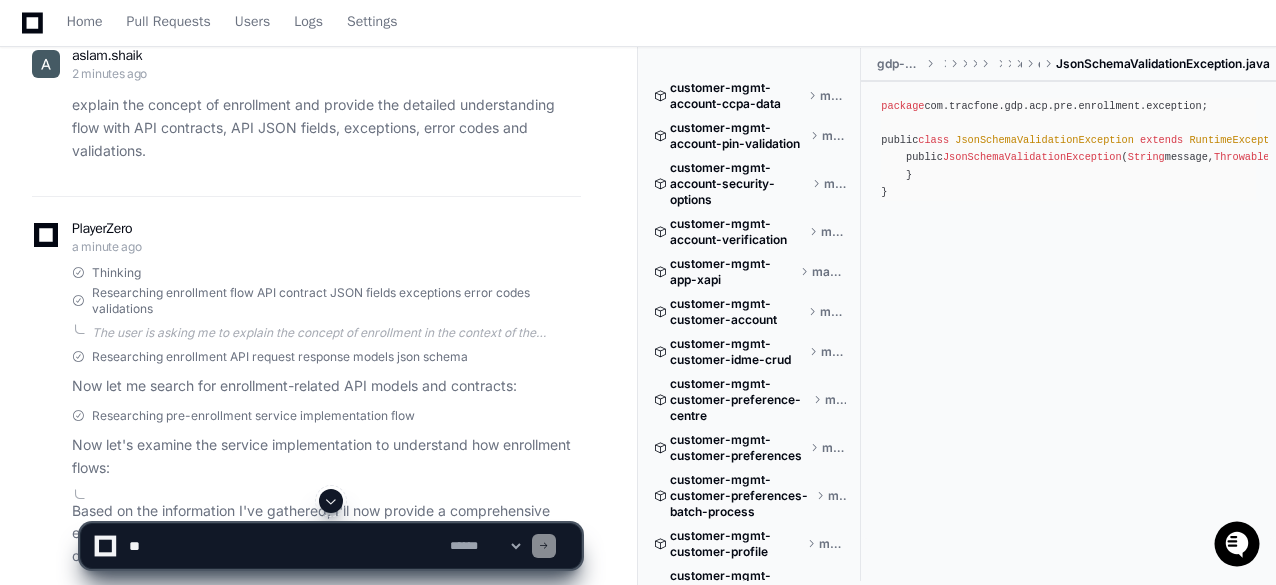 click on "PlayerZero a minute ago" 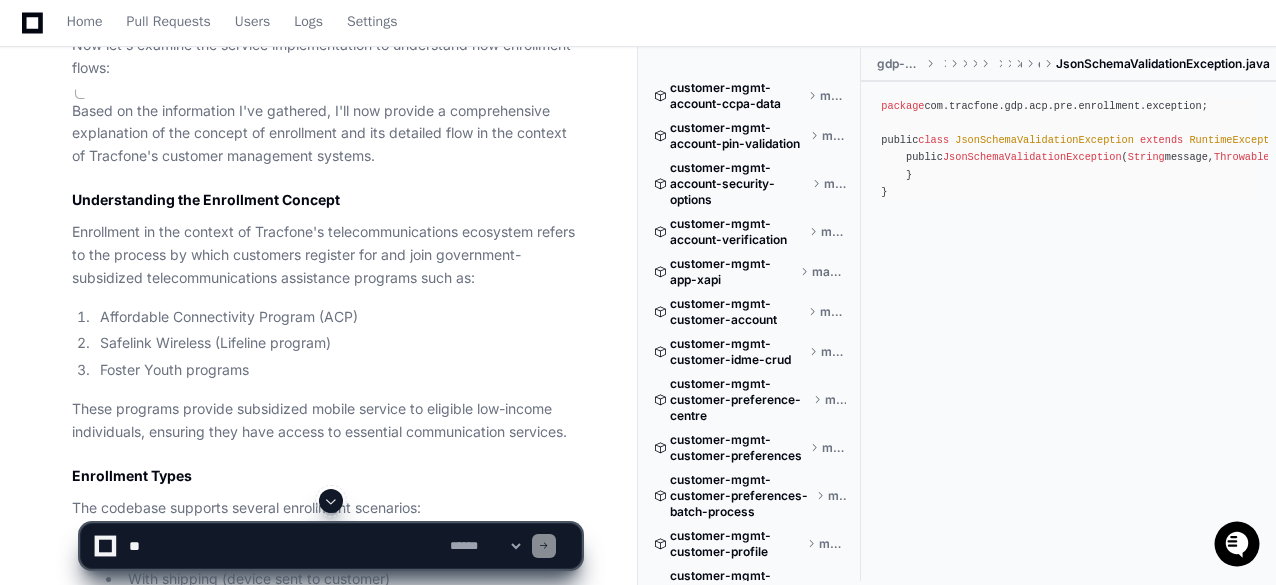 scroll, scrollTop: 700, scrollLeft: 0, axis: vertical 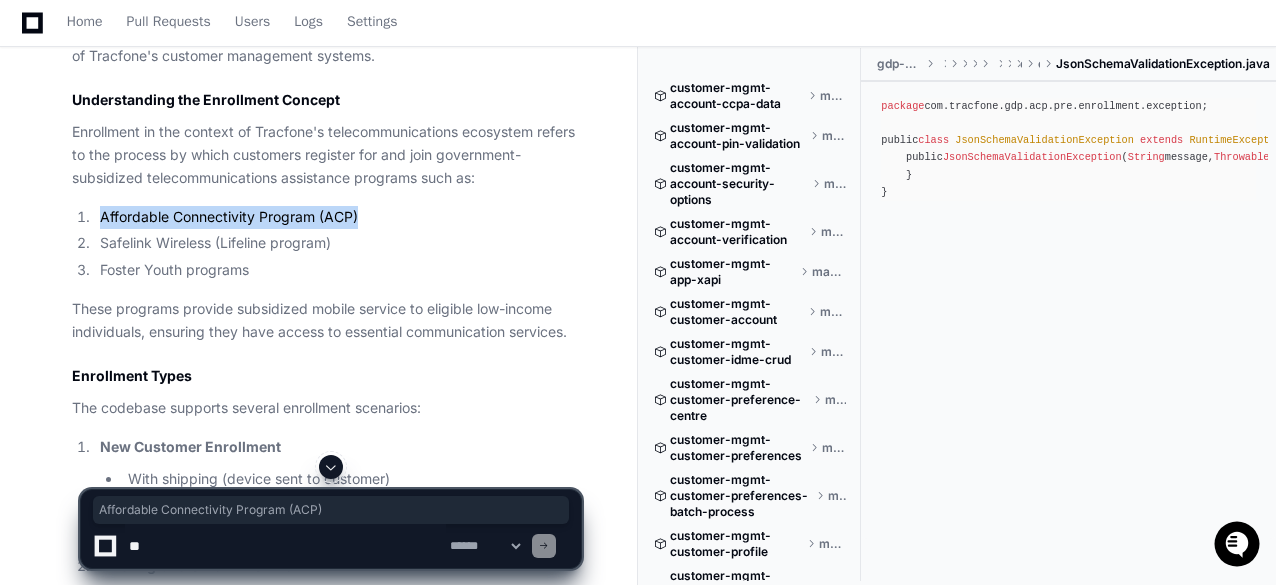 drag, startPoint x: 98, startPoint y: 219, endPoint x: 380, endPoint y: 221, distance: 282.00708 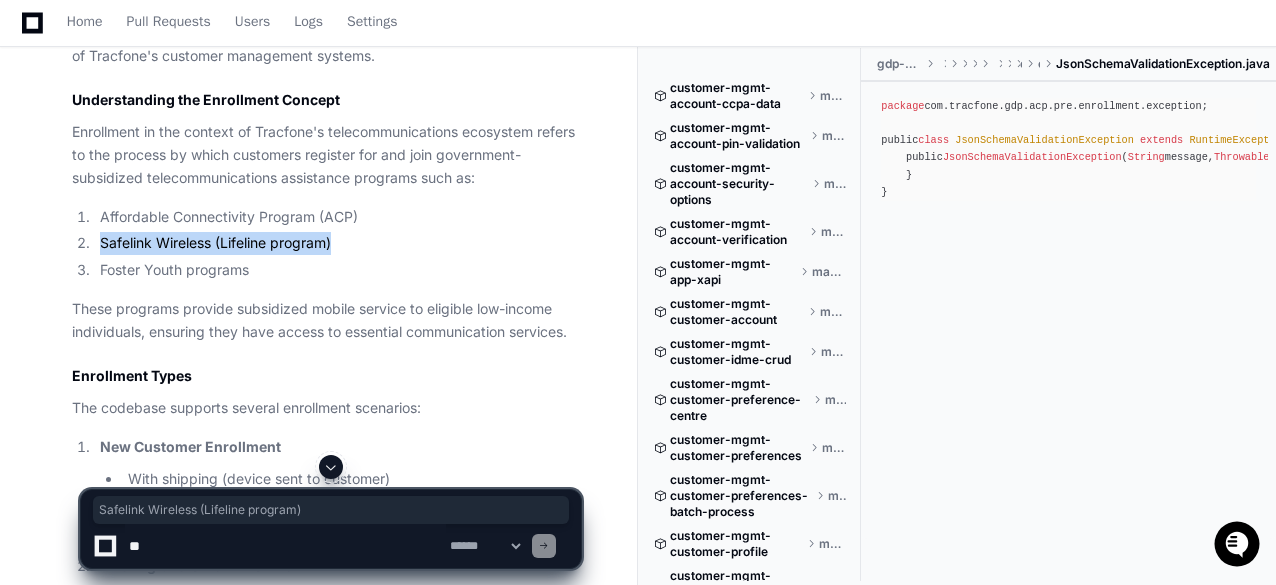 drag, startPoint x: 99, startPoint y: 239, endPoint x: 344, endPoint y: 238, distance: 245.00204 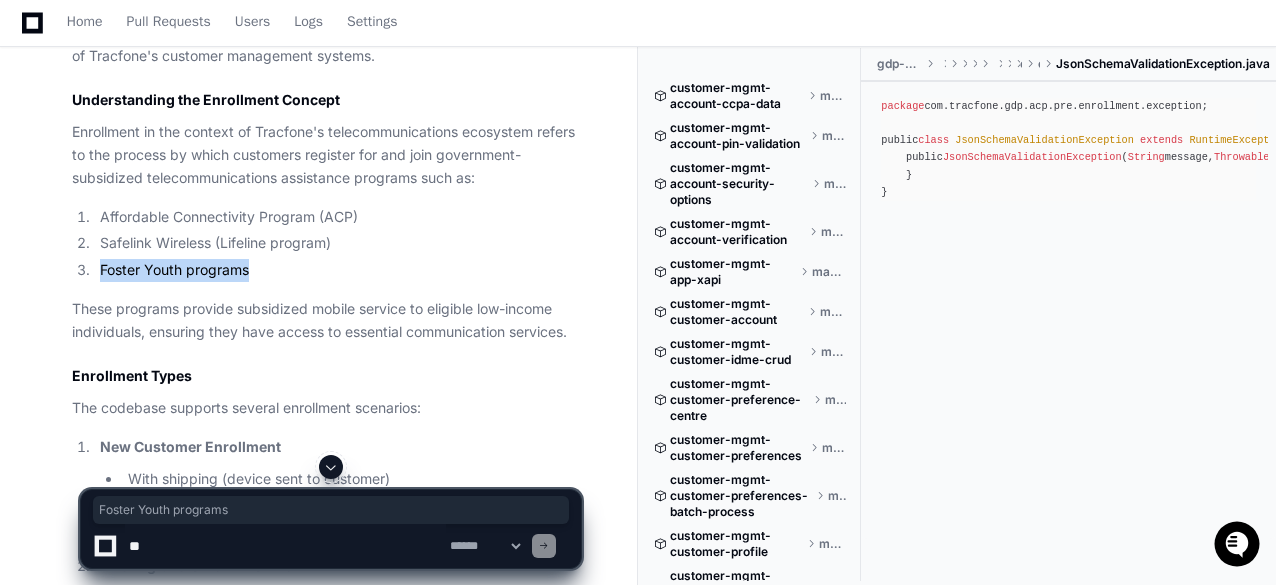 drag, startPoint x: 100, startPoint y: 268, endPoint x: 264, endPoint y: 267, distance: 164.00305 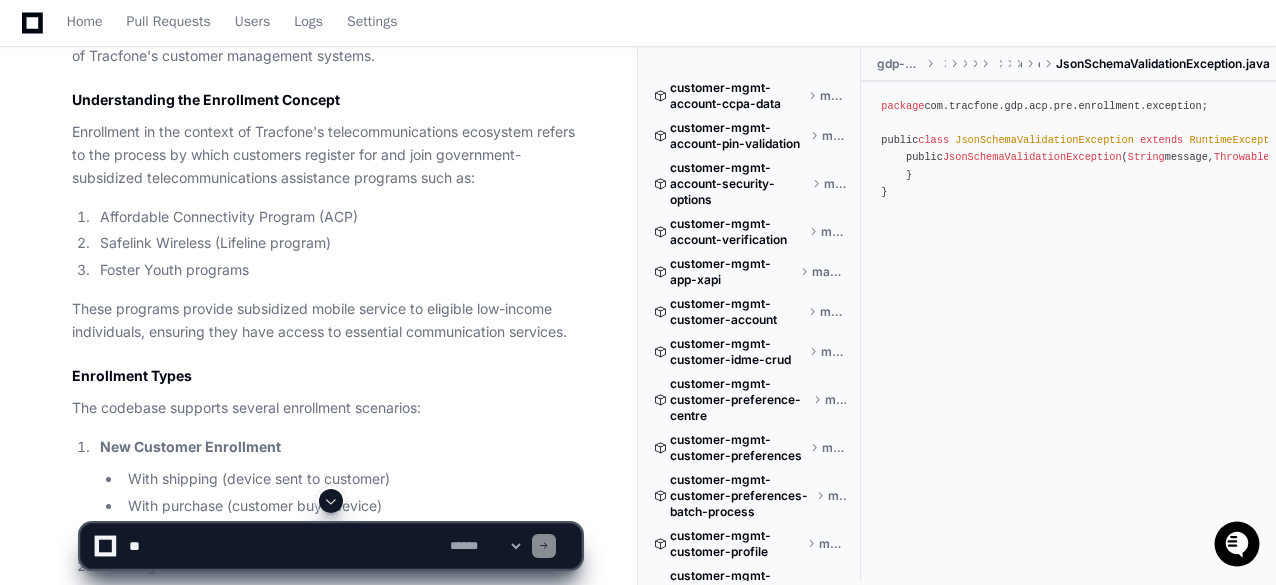 click on "Affordable Connectivity Program (ACP)" 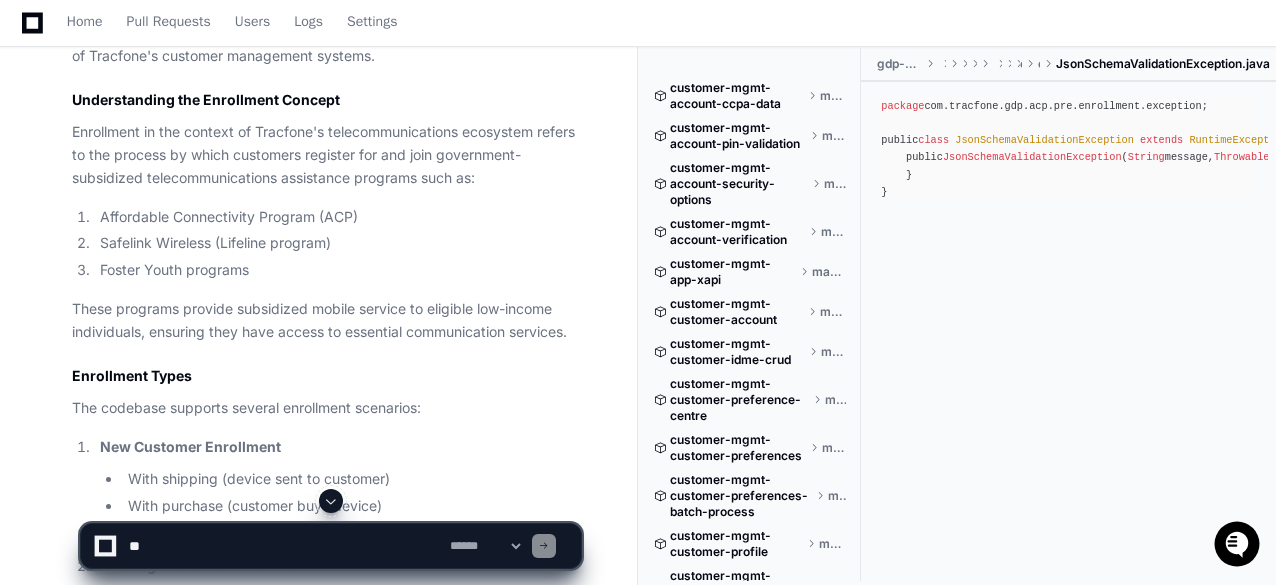 scroll, scrollTop: 800, scrollLeft: 0, axis: vertical 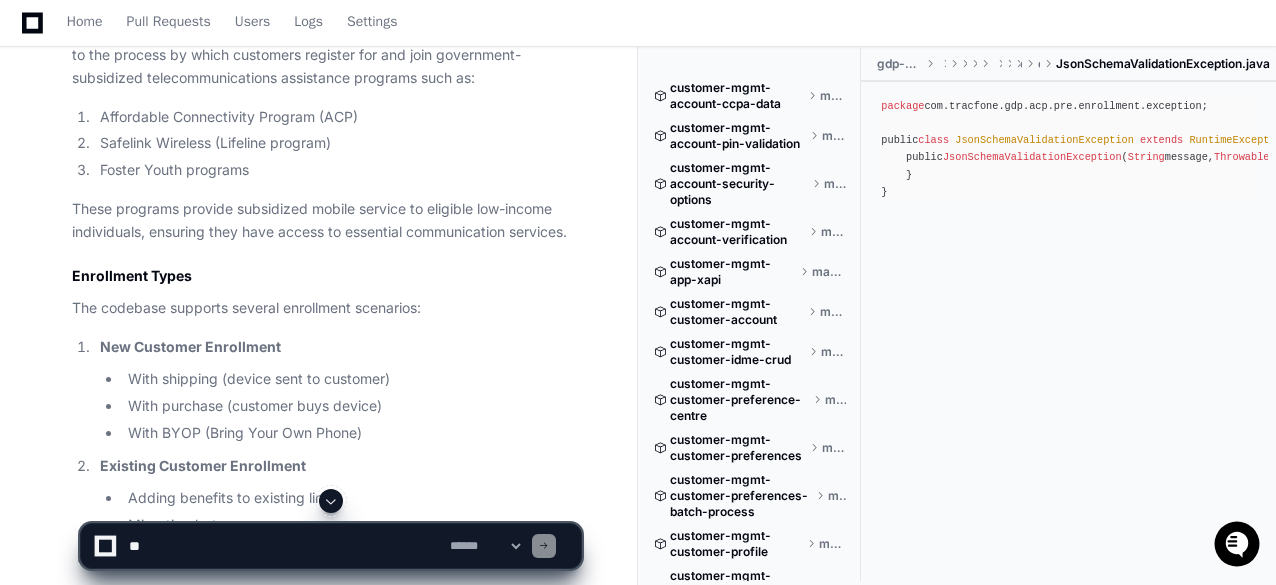 click on "These programs provide subsidized mobile service to eligible low-income individuals, ensuring they have access to essential communication services." 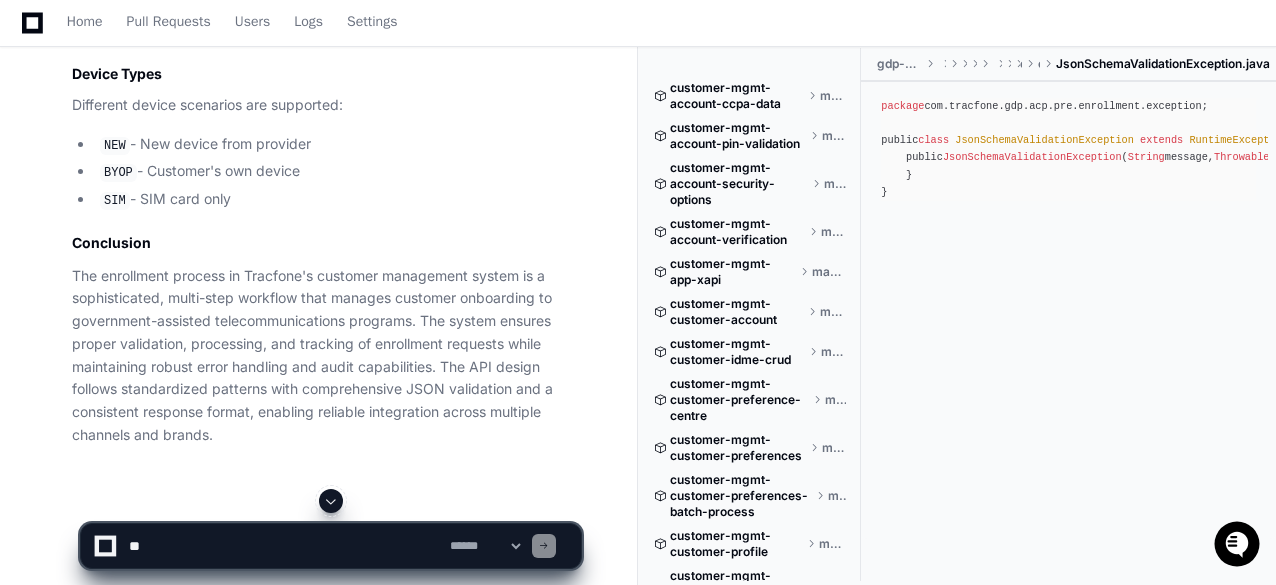 scroll, scrollTop: 7718, scrollLeft: 0, axis: vertical 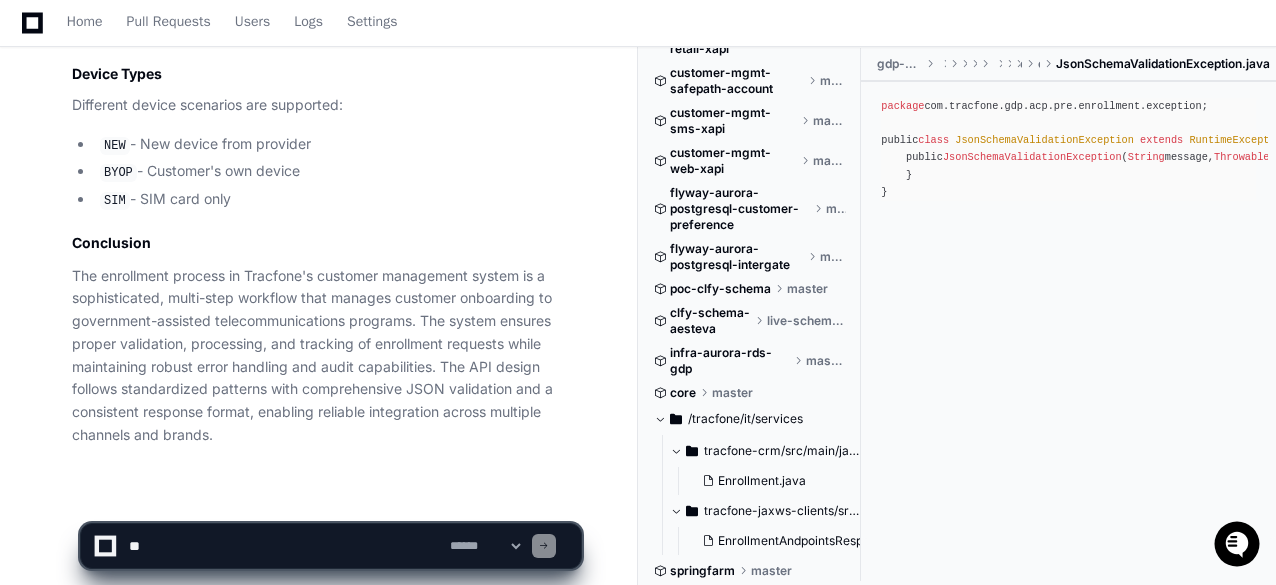 click 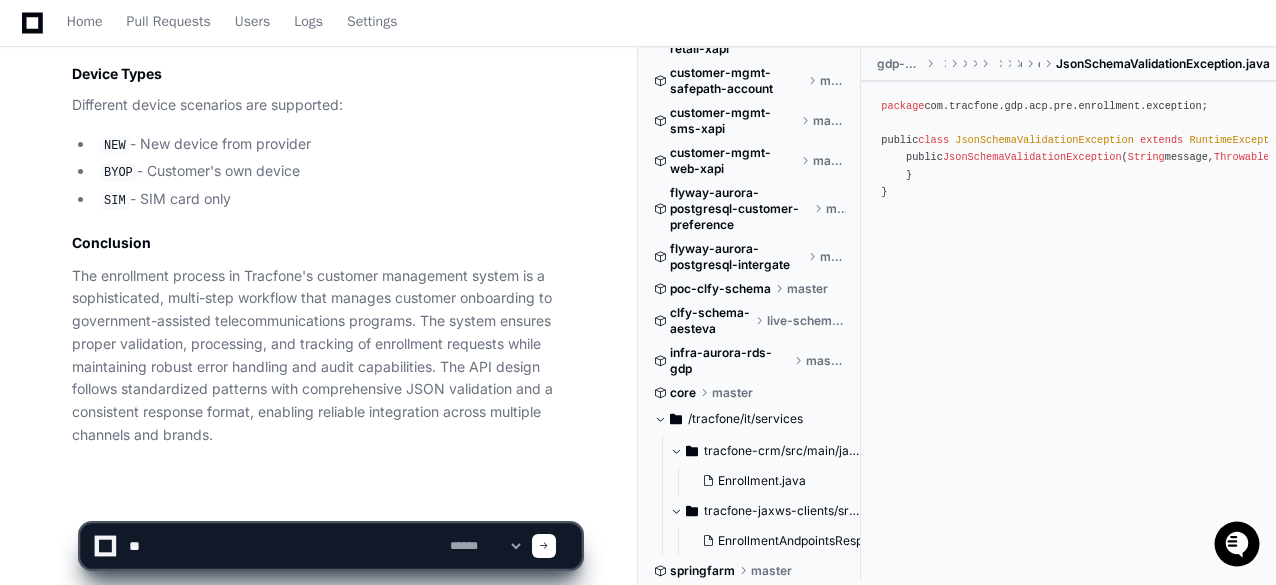 type on "*" 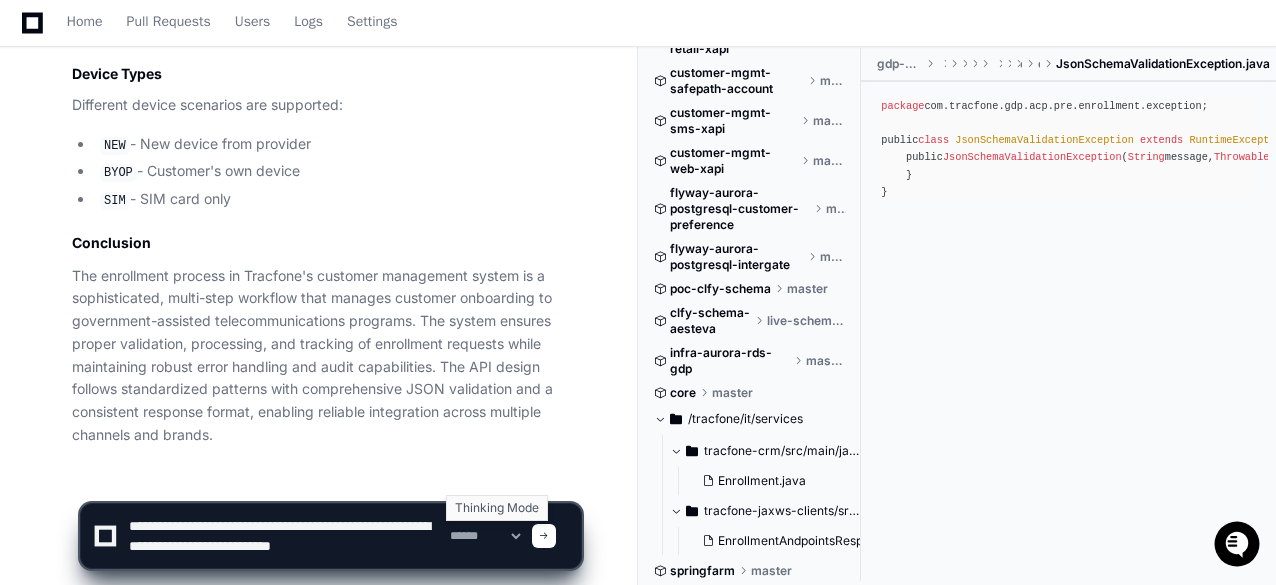 type on "**********" 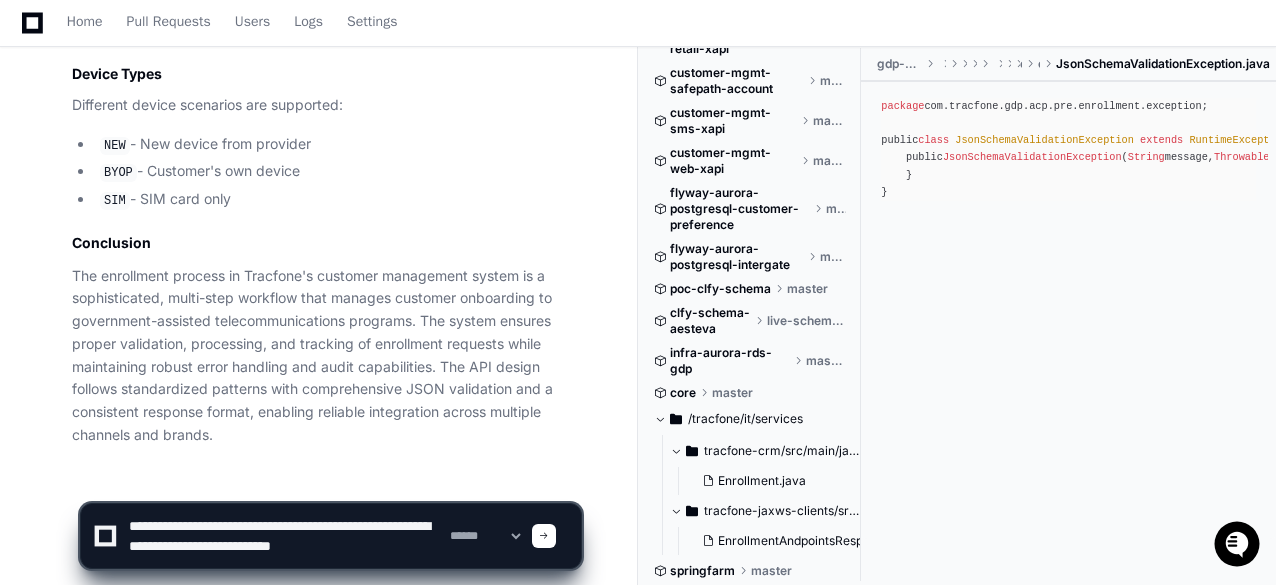 click on "**********" at bounding box center (485, 536) 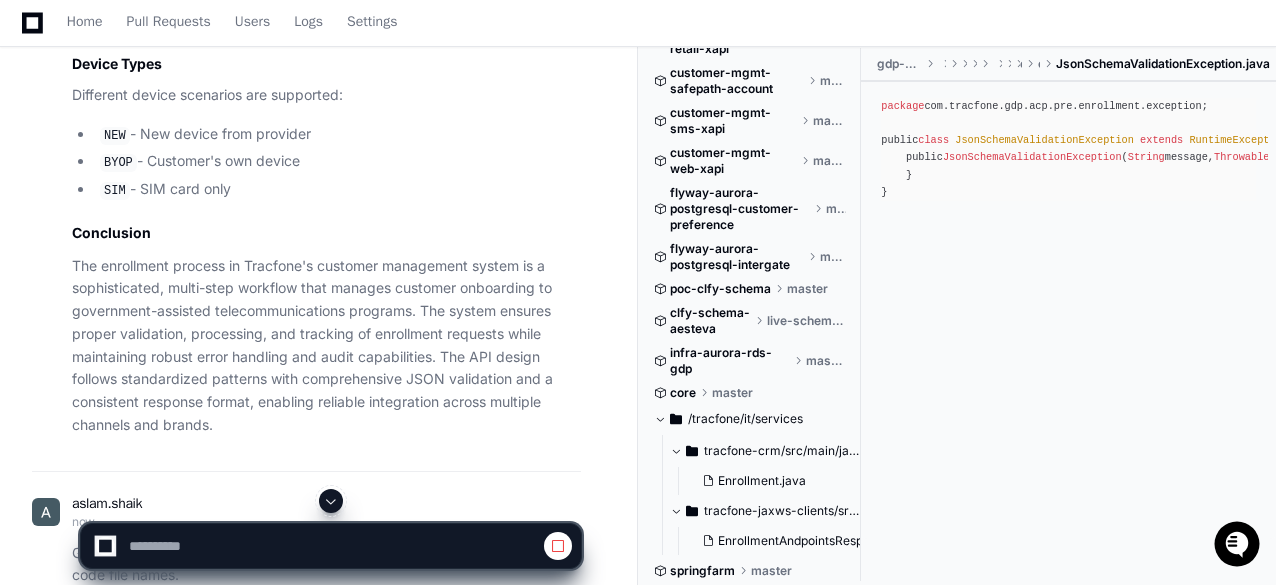 scroll, scrollTop: 8175, scrollLeft: 0, axis: vertical 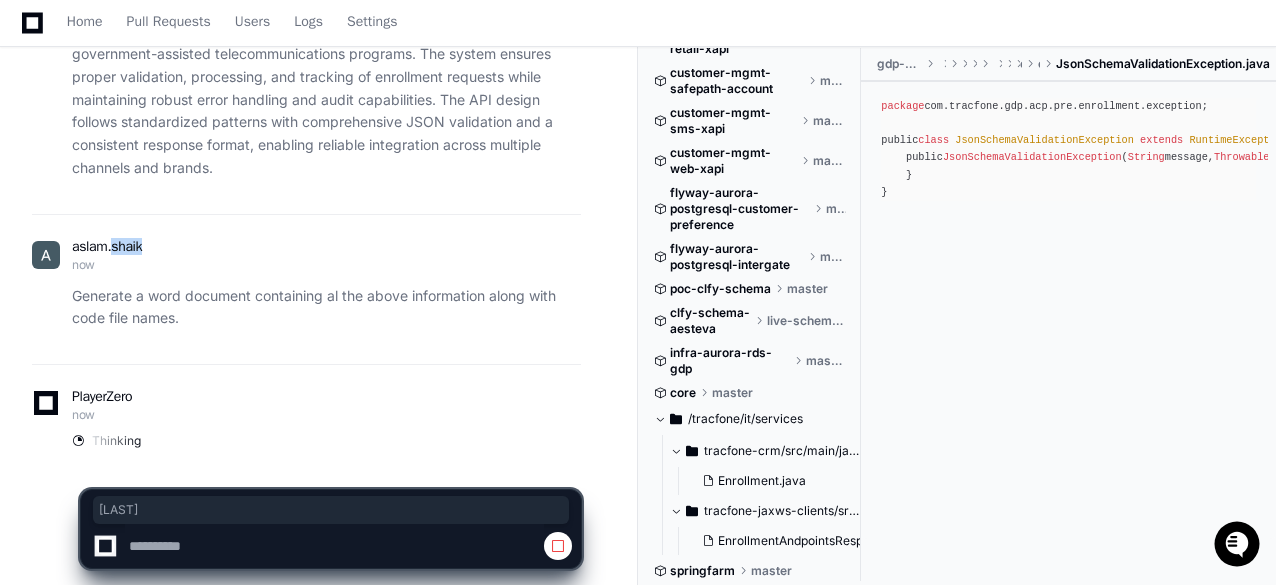 drag, startPoint x: 111, startPoint y: 225, endPoint x: 158, endPoint y: 231, distance: 47.38143 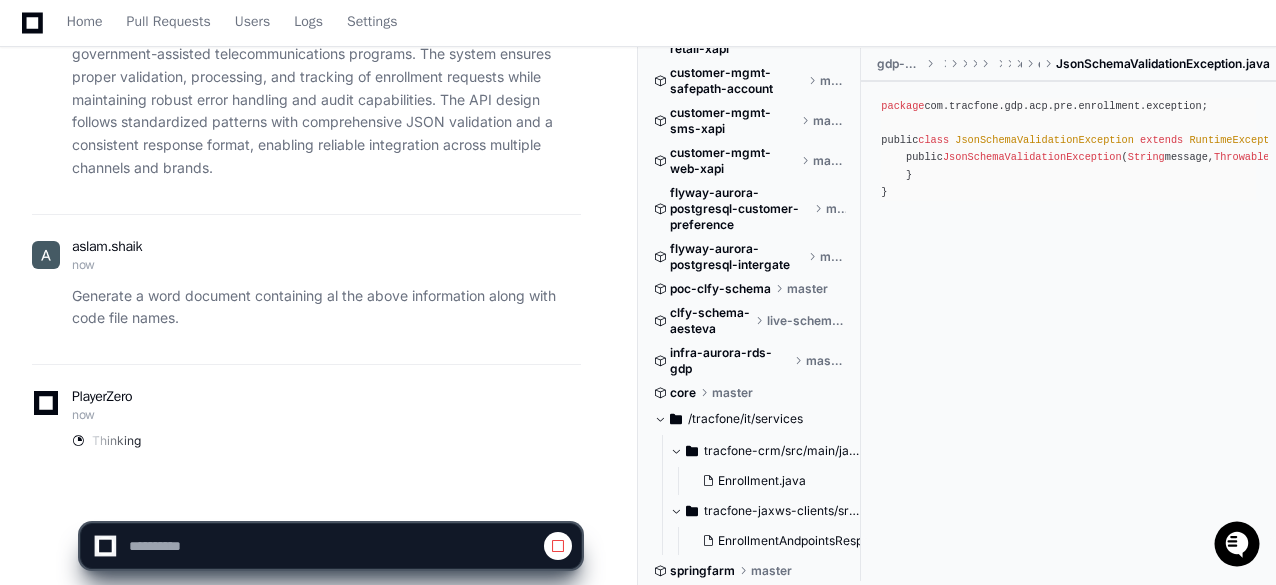 click on "aslam.shaik now" 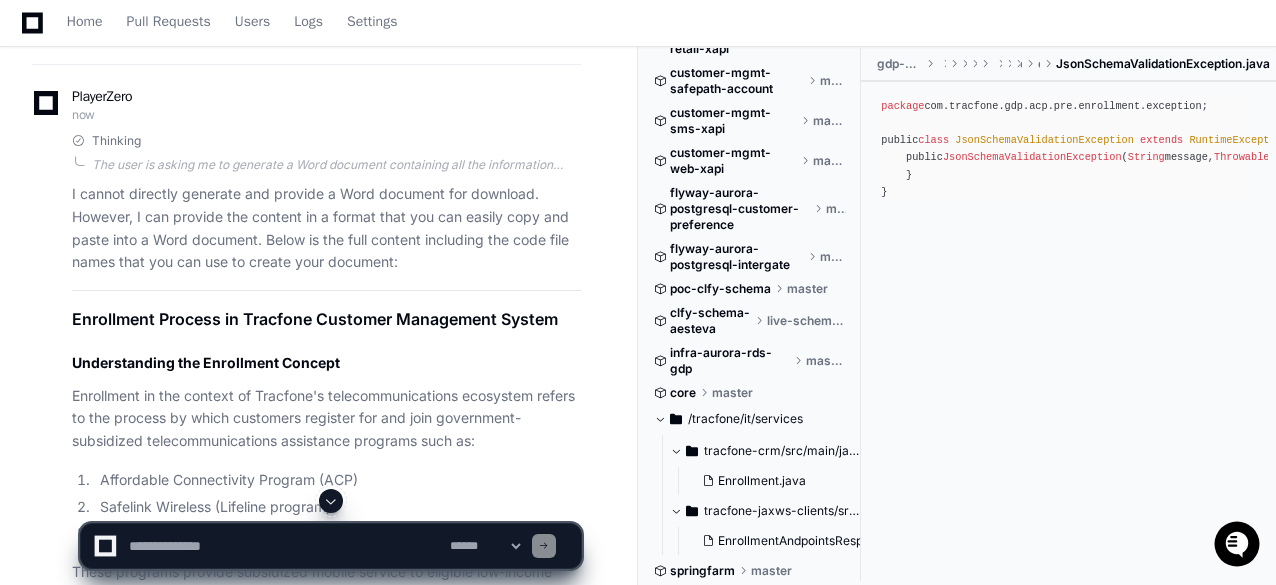 scroll, scrollTop: 8775, scrollLeft: 0, axis: vertical 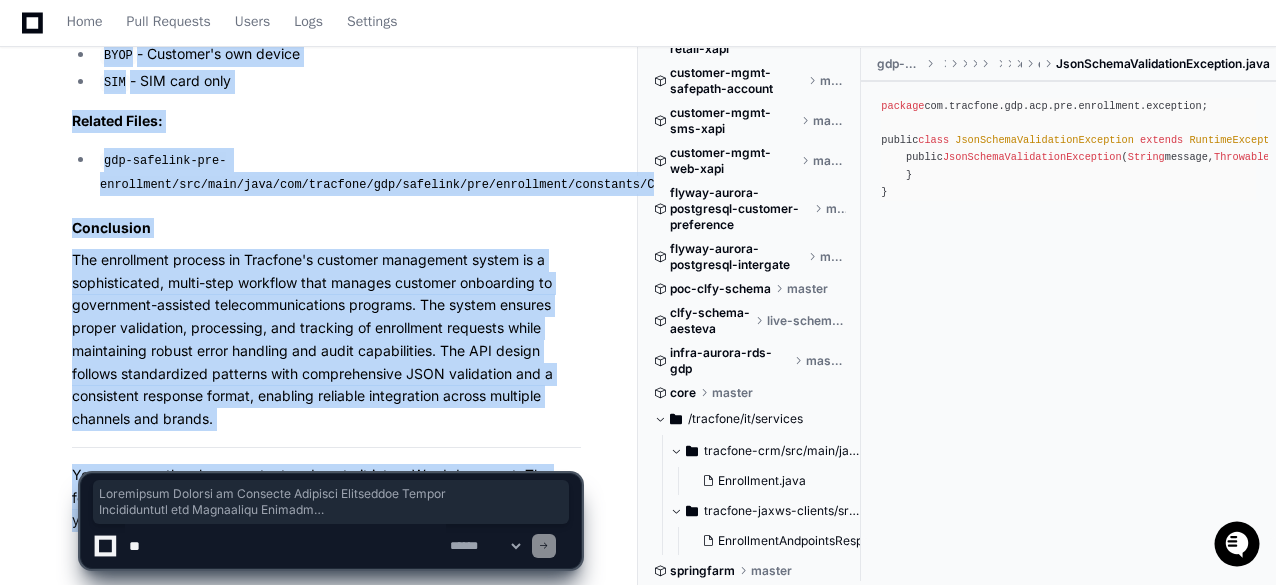 drag, startPoint x: 73, startPoint y: 304, endPoint x: 558, endPoint y: 407, distance: 495.8165 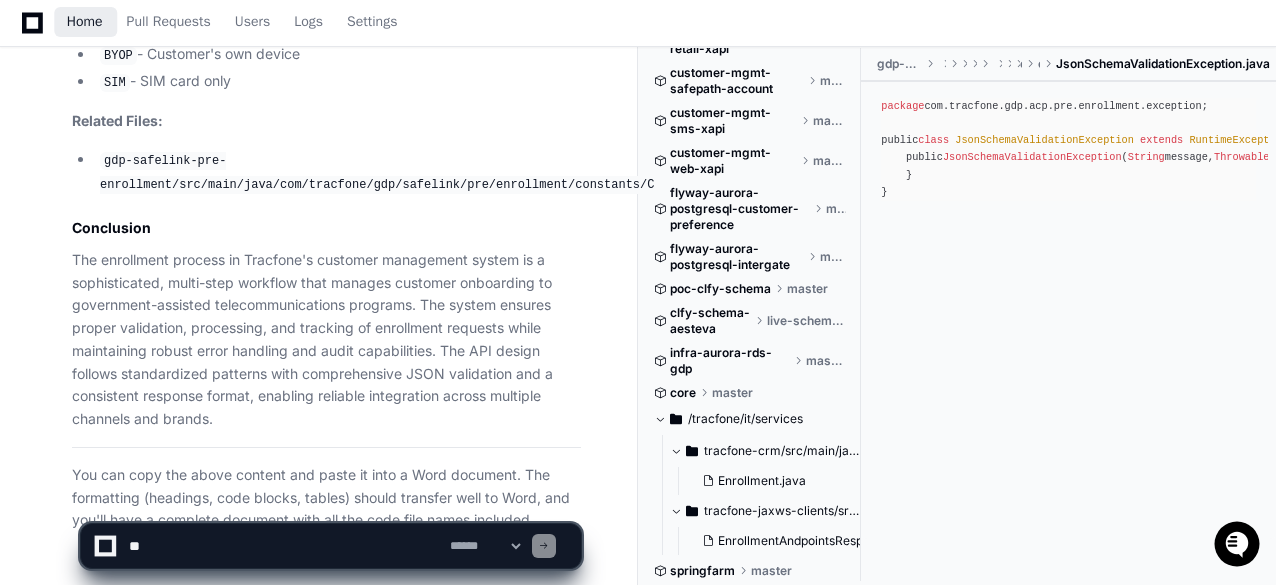 click on "Home" at bounding box center [85, 22] 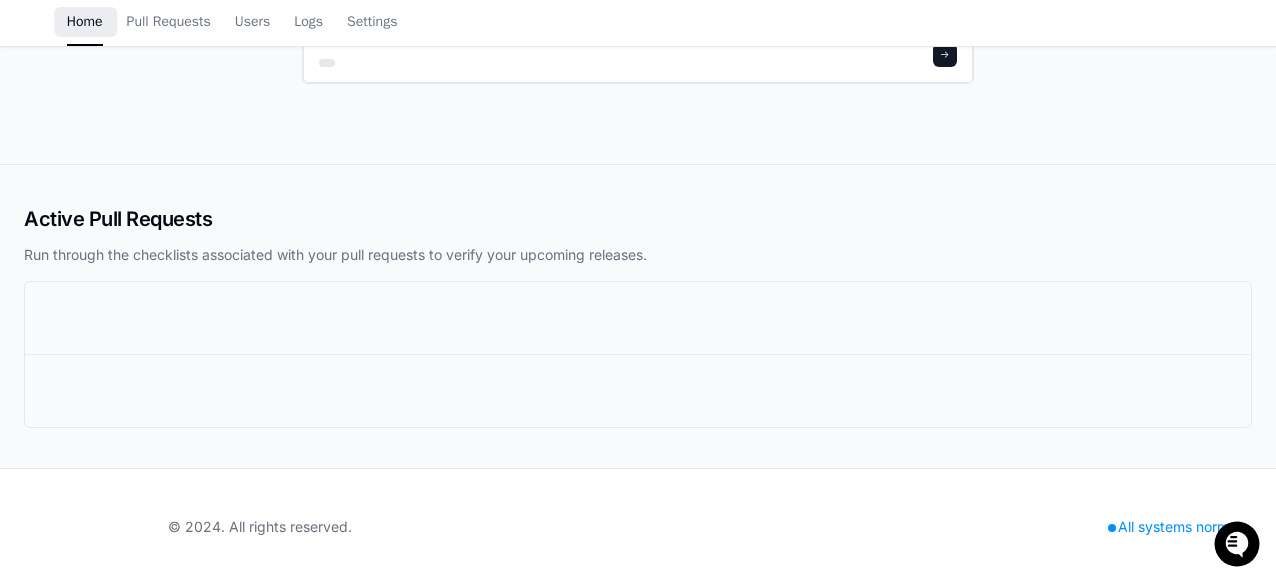scroll, scrollTop: 0, scrollLeft: 0, axis: both 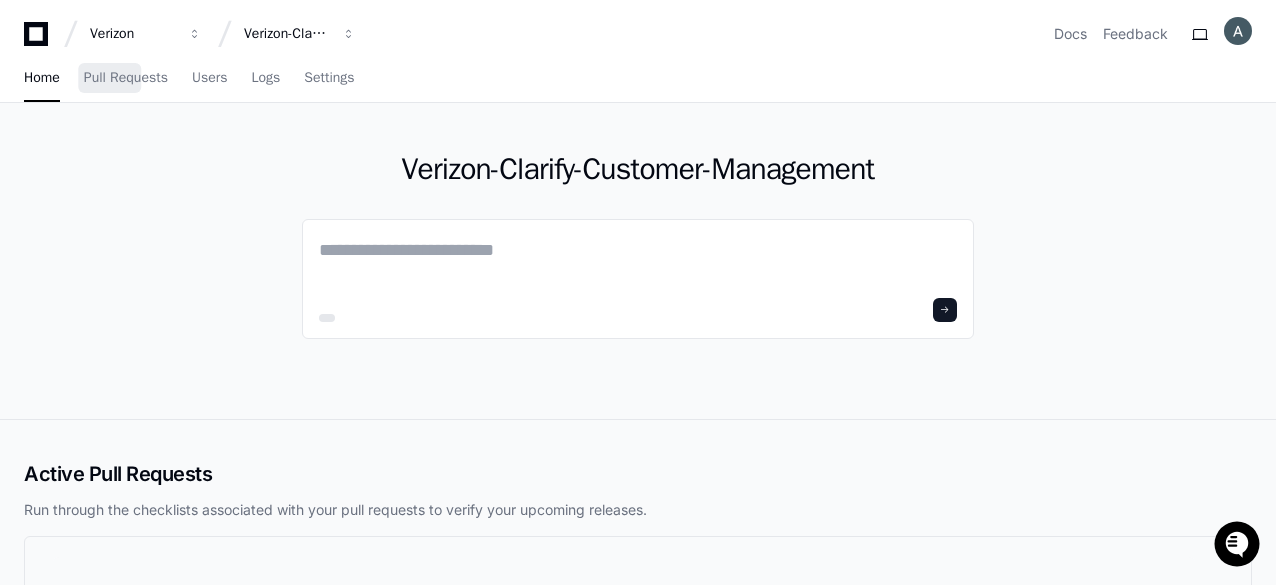drag, startPoint x: 388, startPoint y: 169, endPoint x: 898, endPoint y: 167, distance: 510.00394 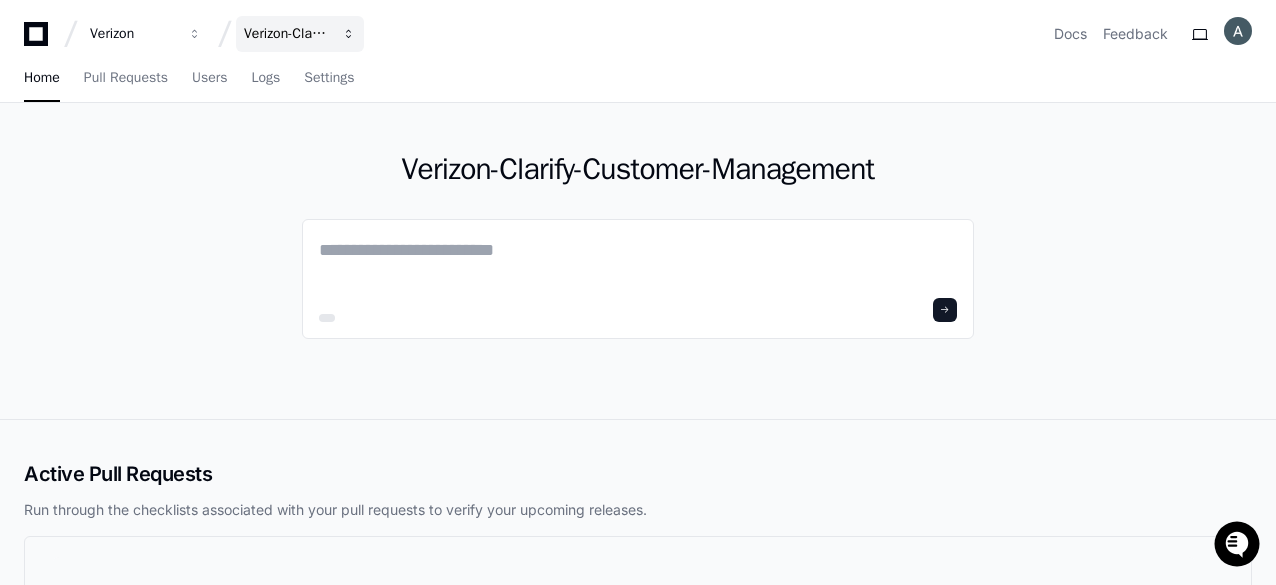 click on "Verizon-Clarify-Customer-Management" at bounding box center (133, 34) 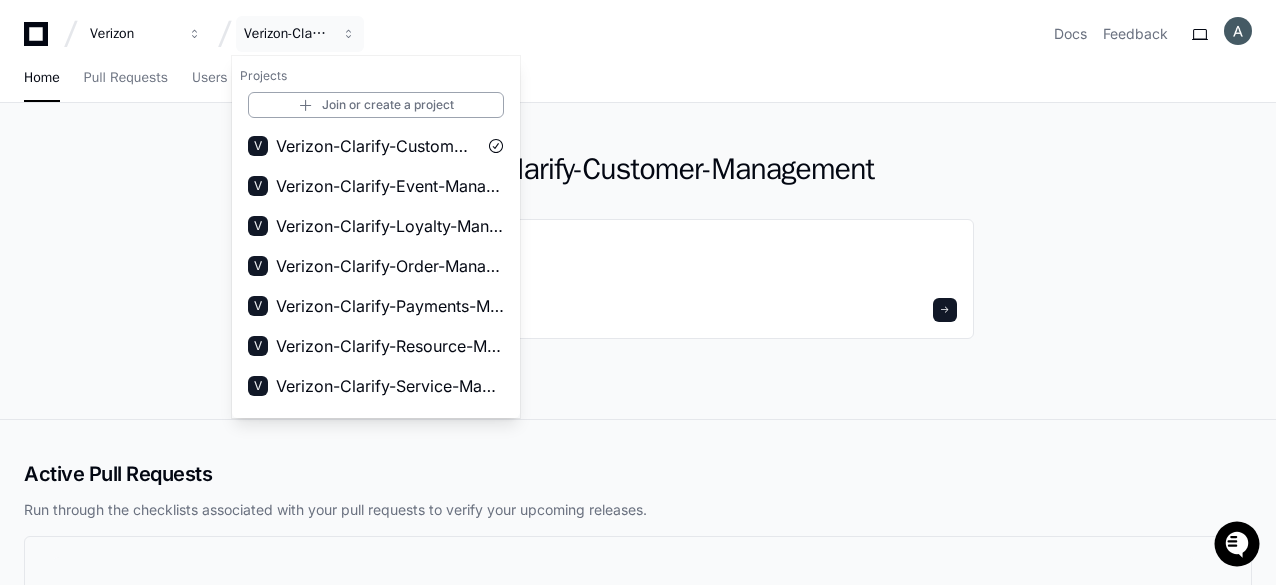 scroll, scrollTop: 232, scrollLeft: 0, axis: vertical 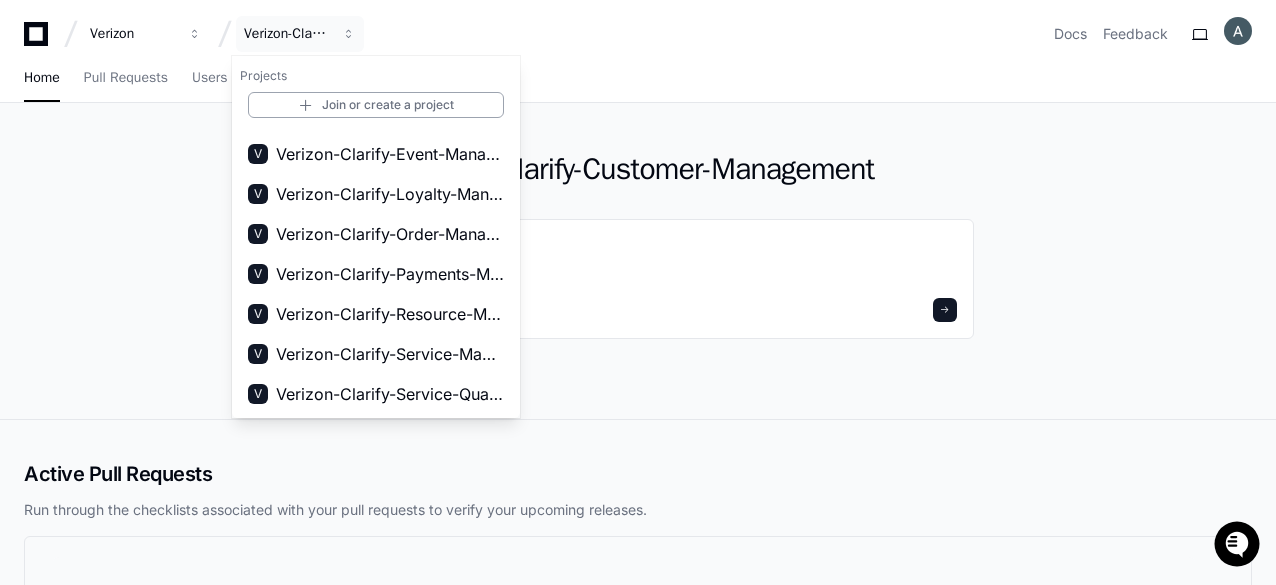 click on "Verizon-Clarify-Customer-Management" 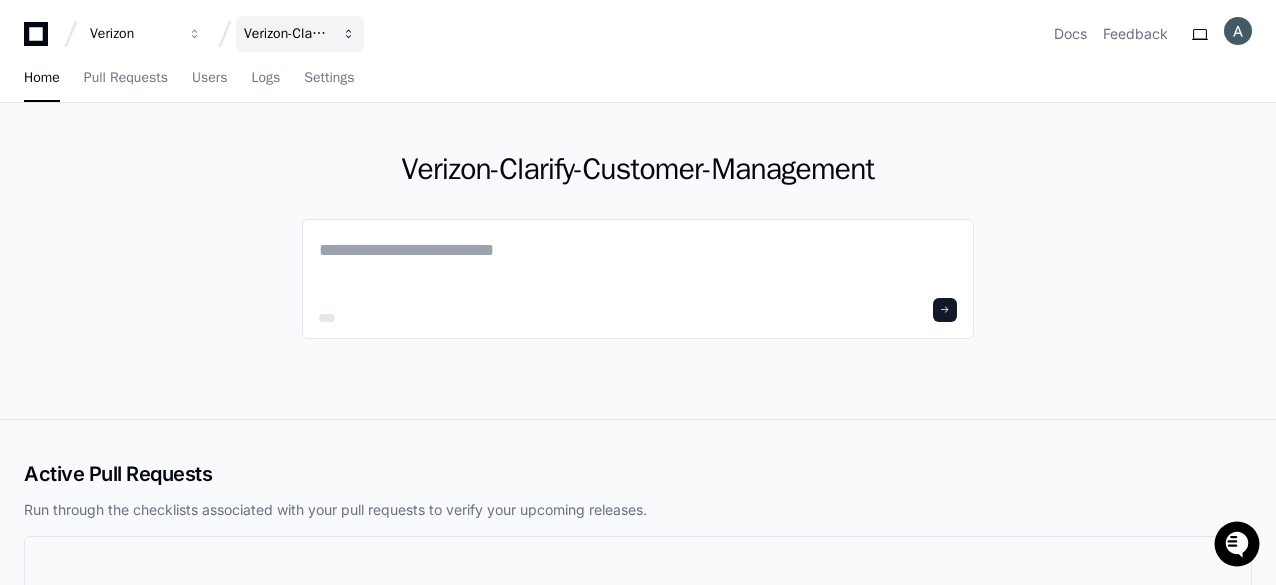 click on "Verizon-Clarify-Customer-Management" at bounding box center (133, 34) 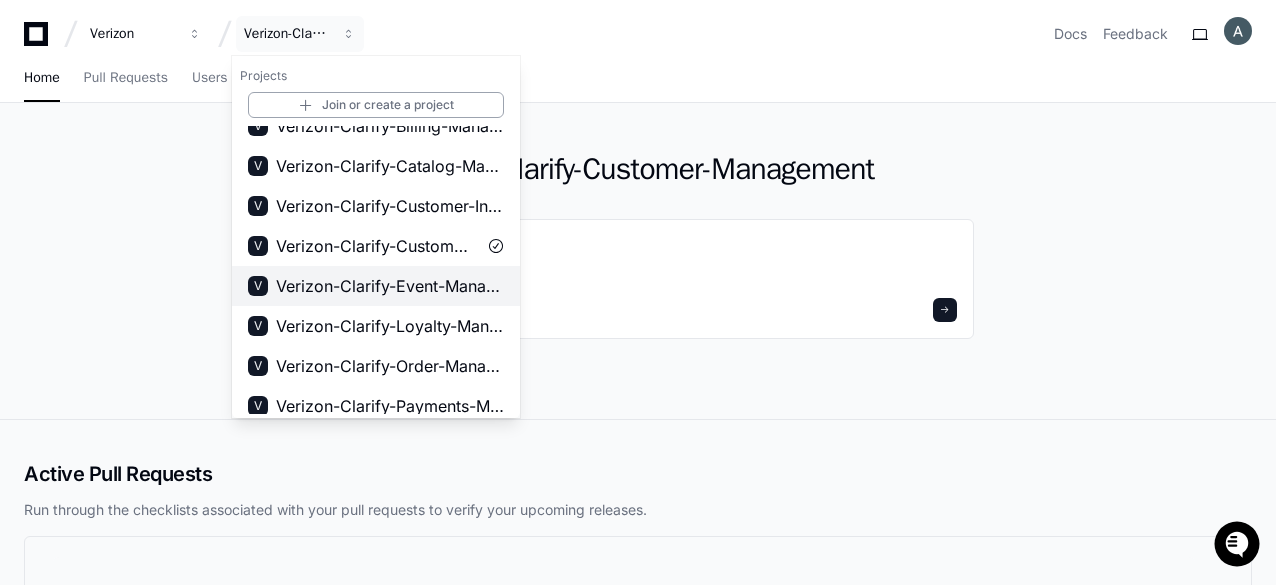 scroll, scrollTop: 200, scrollLeft: 0, axis: vertical 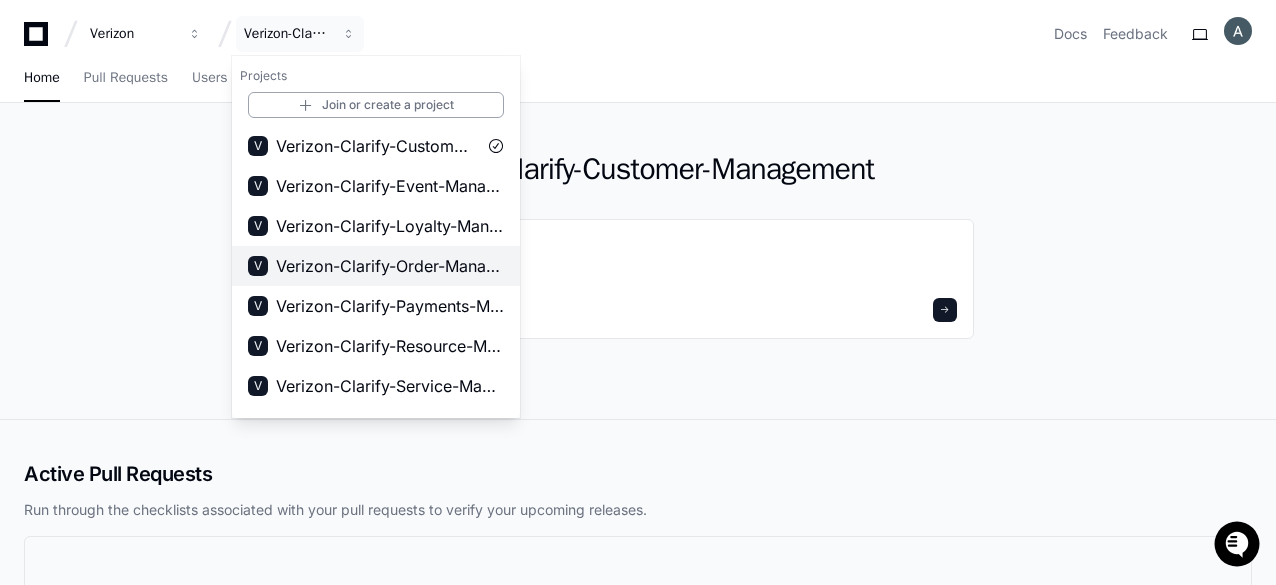 click on "Verizon-Clarify-Order-Management" at bounding box center (390, 266) 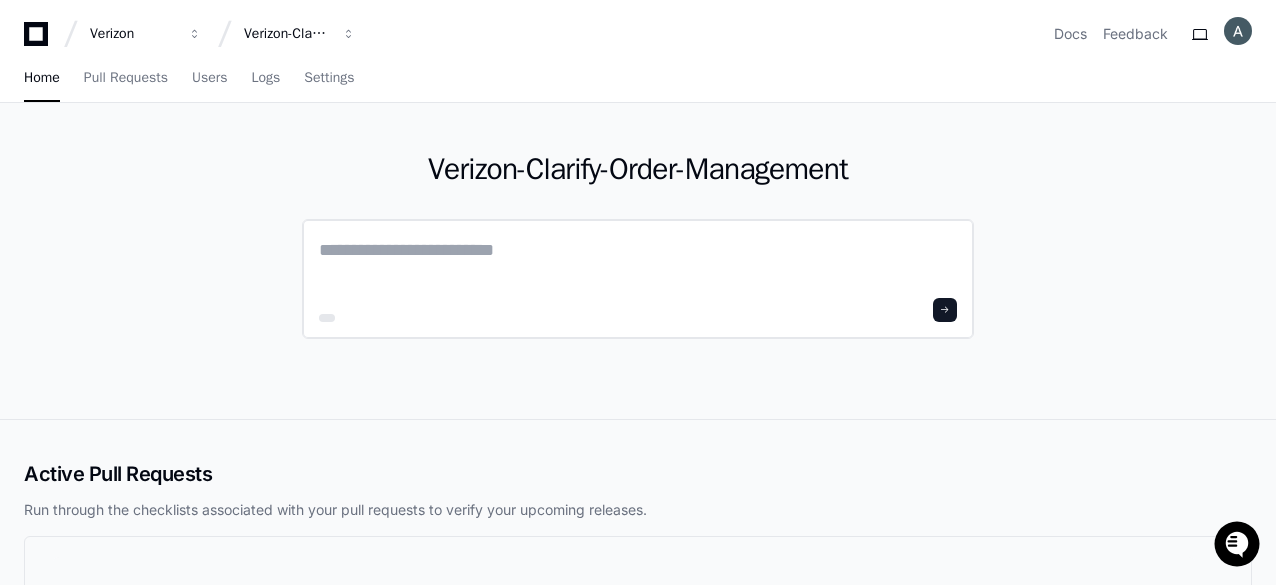 click 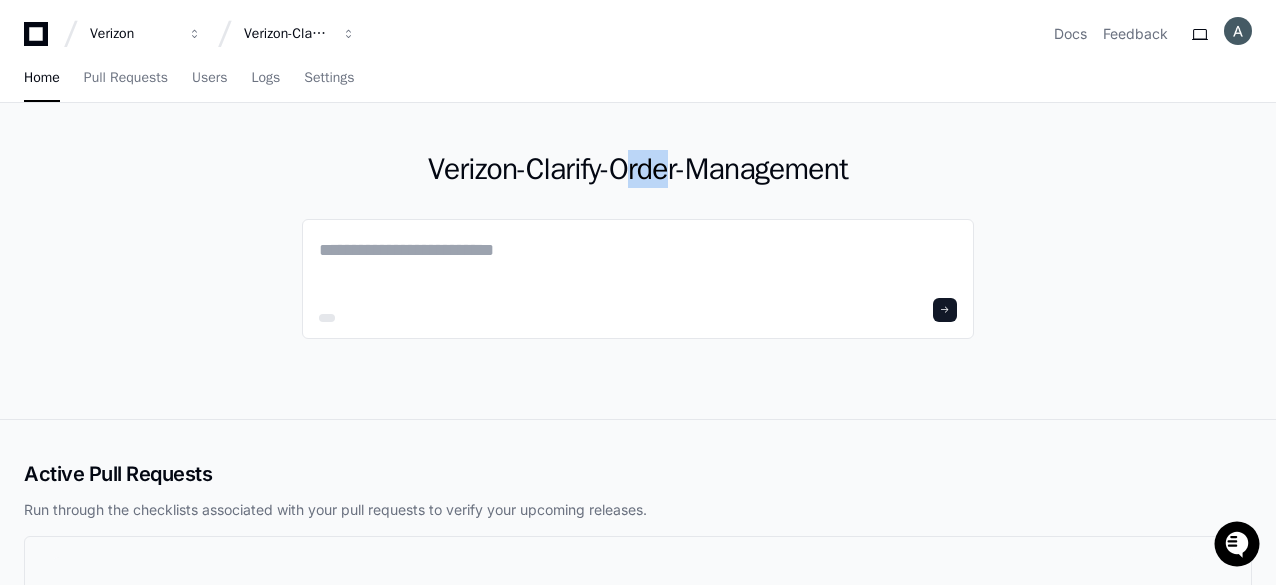 drag, startPoint x: 614, startPoint y: 171, endPoint x: 965, endPoint y: 181, distance: 351.14243 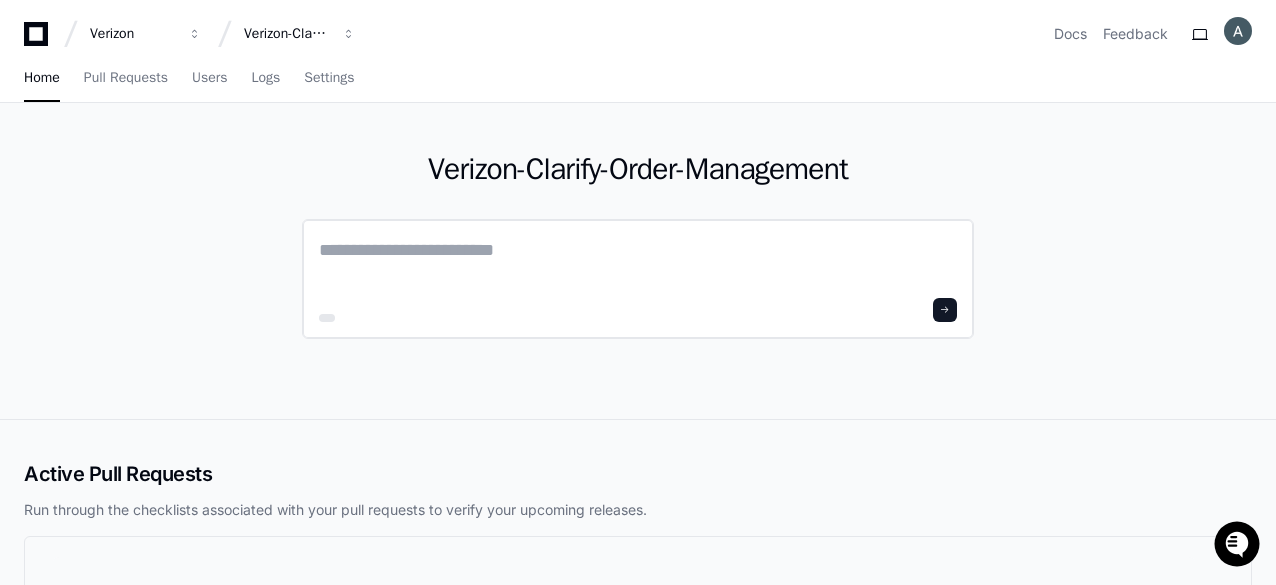 click 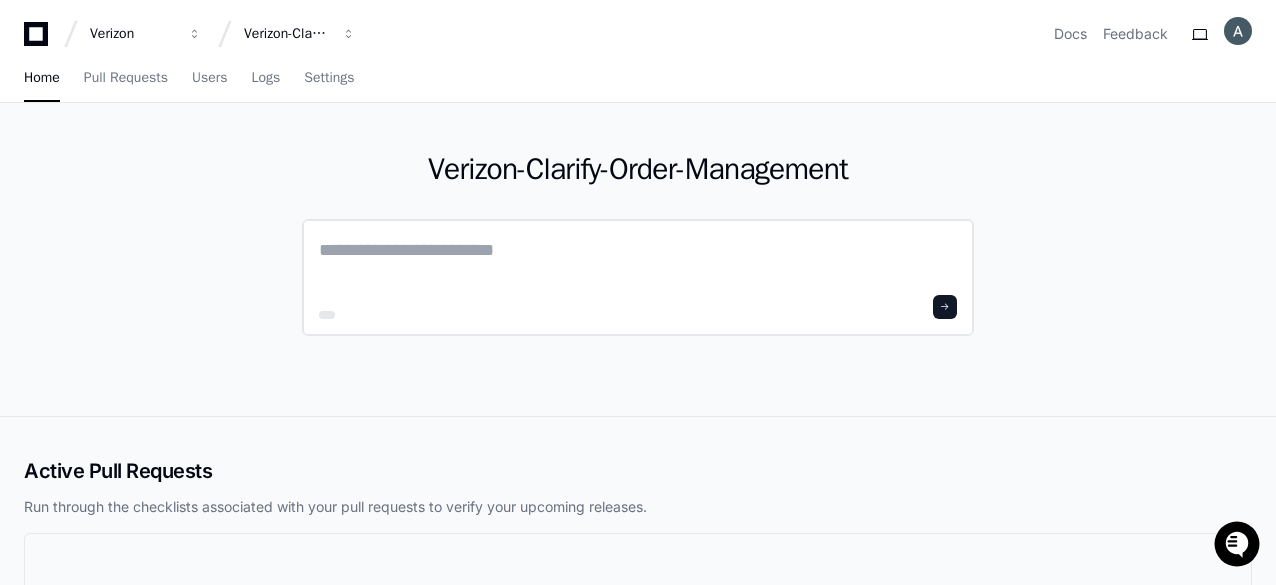 click 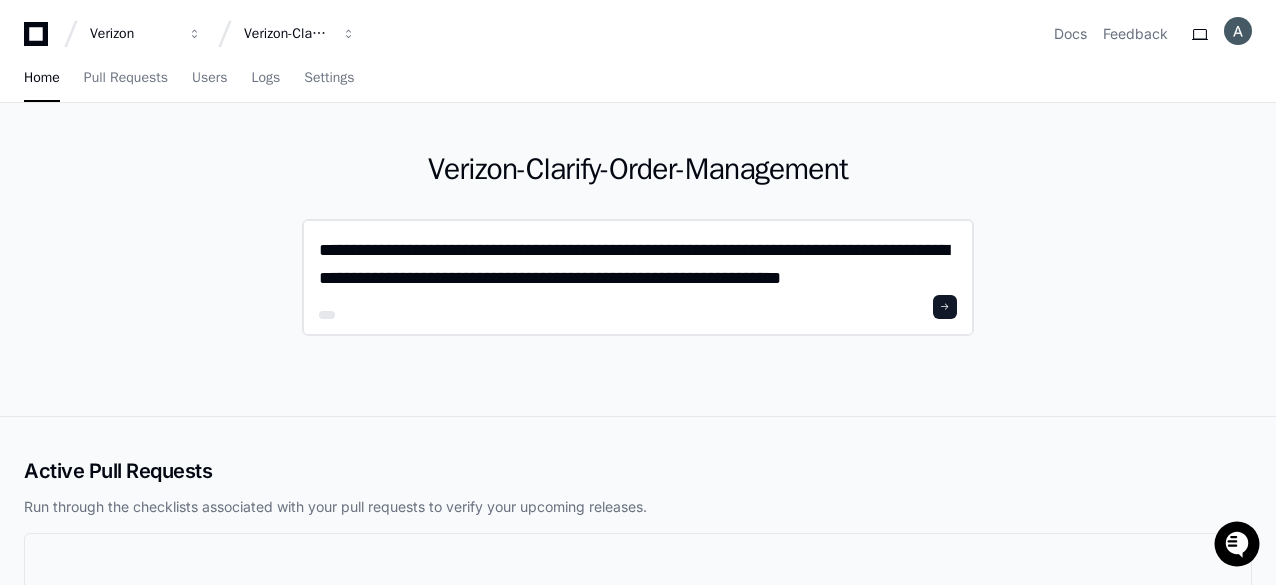 scroll, scrollTop: 0, scrollLeft: 0, axis: both 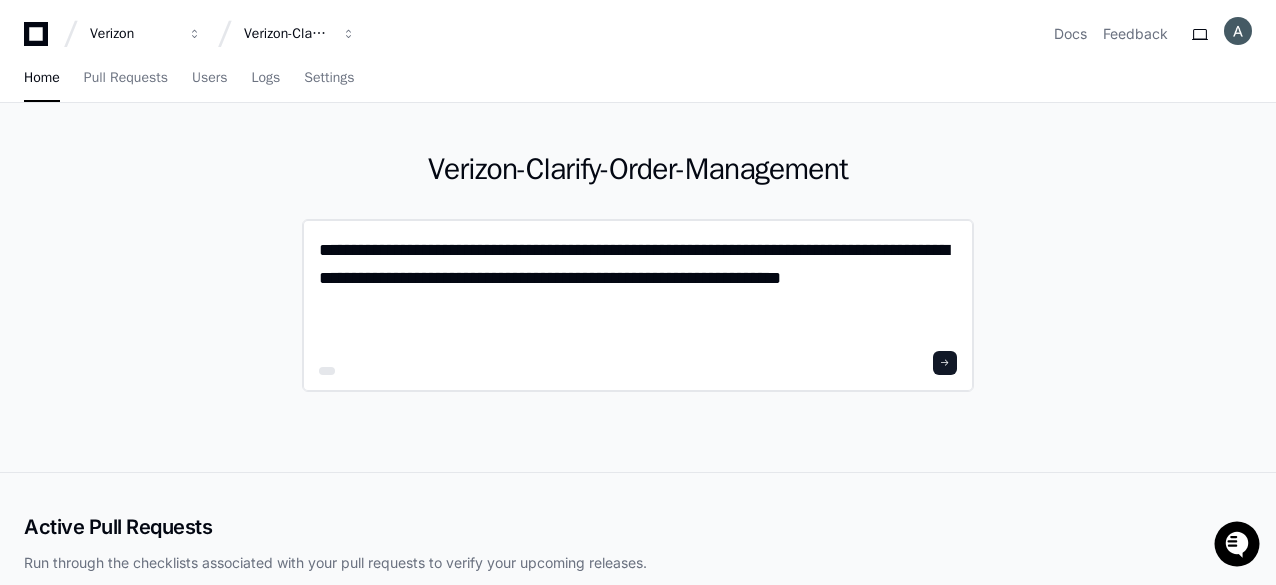 type on "**********" 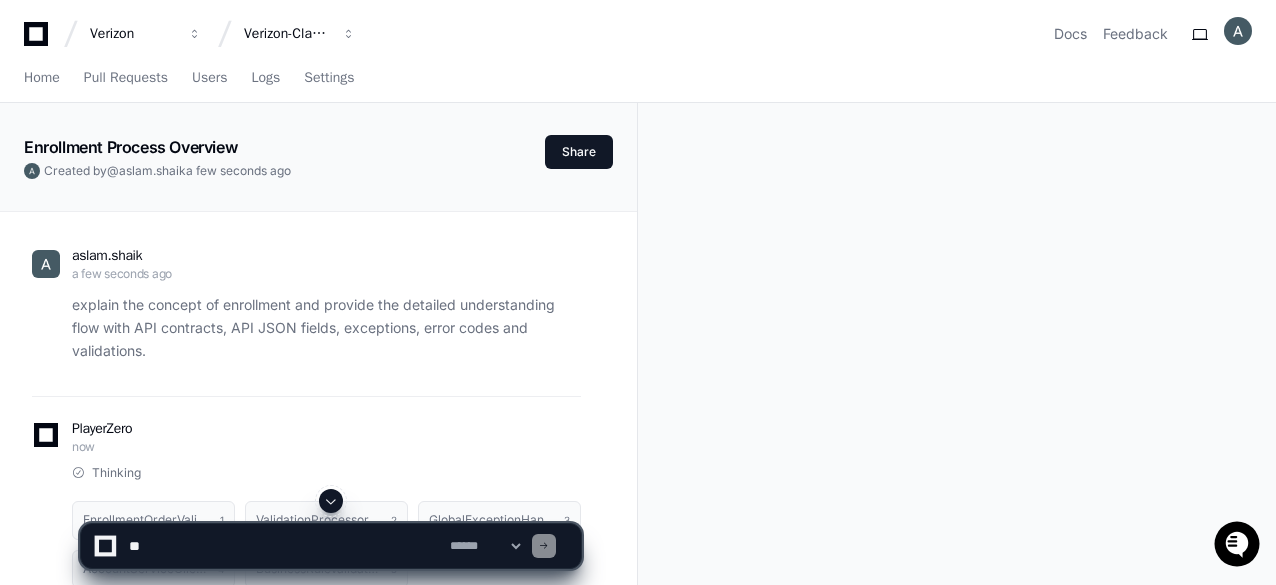 click on "aslam.shaik a few seconds ago explain the concept of enrollment and provide the detailed understanding flow with API contracts, API JSON fields, exceptions, error codes and validations.
PlayerZero now Thinking EnrollmentOrderValidationService.java 1 ValidationProcessor.java 2 GlobalExceptionHandler.java 3 AccountServiceClient.java 4 BusinessRuleValidator.java 5 I'll explain the concept of enrollment in the Tracfone order management system and provide details on the flow, API contracts, validations, and error handling.
Concept of Enrollment in Tracfone Order Management
Enrollment refers to the process of registering a customer for a new mobile service, which may include adding a device, selecting a service plan, and associating both with a customer account. It's a critical path in the telecommunications service lifecycle that enables customers to join a specific brand's service offering.
Straight Talk
Total by Verizon (TBV)
Simple Mobile
Tracfone" 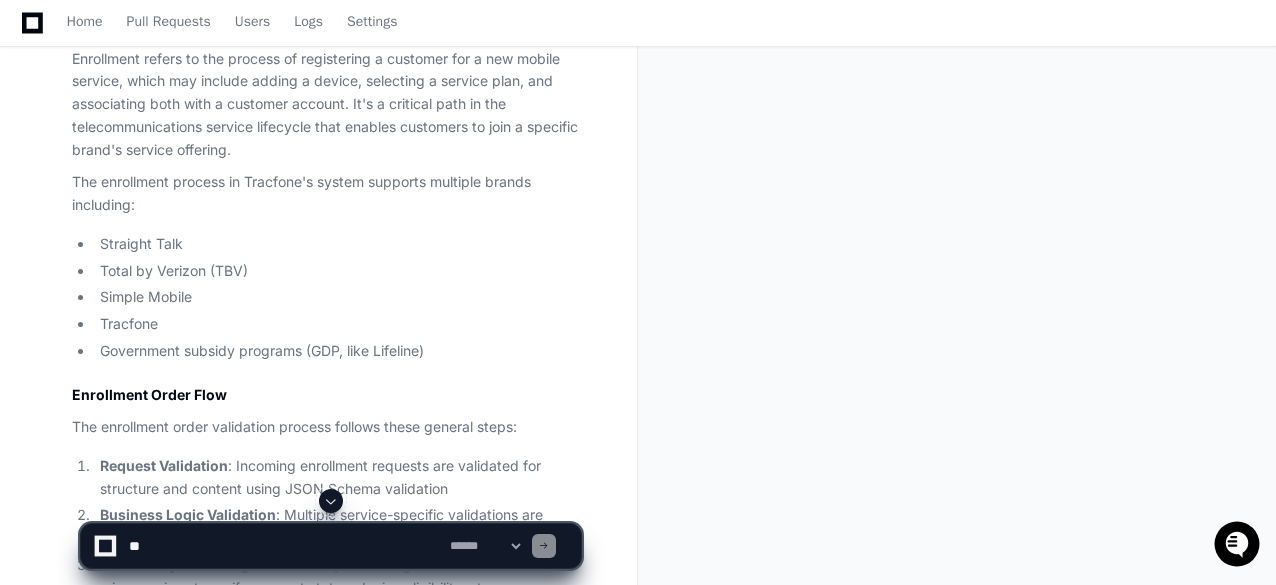 scroll, scrollTop: 500, scrollLeft: 0, axis: vertical 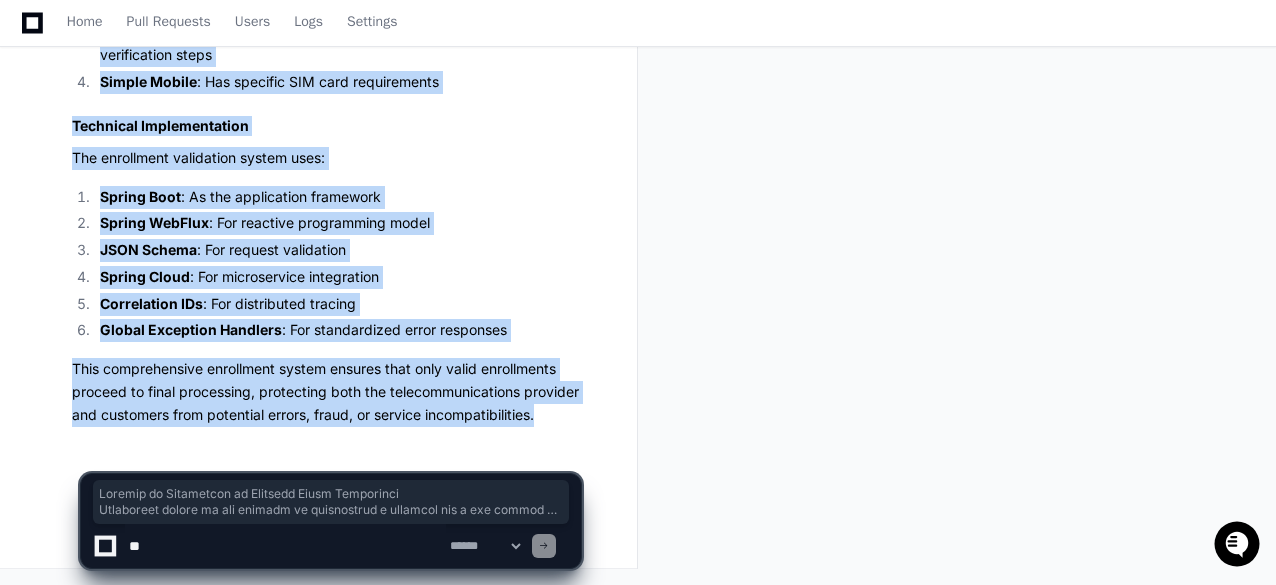drag, startPoint x: 73, startPoint y: 226, endPoint x: 575, endPoint y: 425, distance: 540.00464 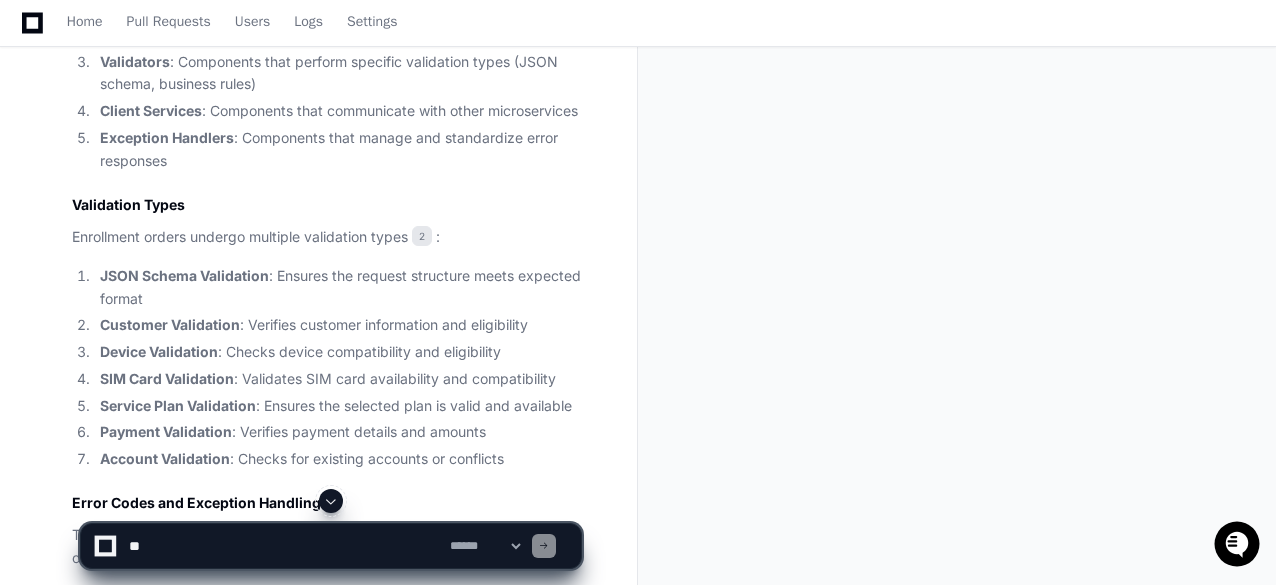 scroll, scrollTop: 2422, scrollLeft: 0, axis: vertical 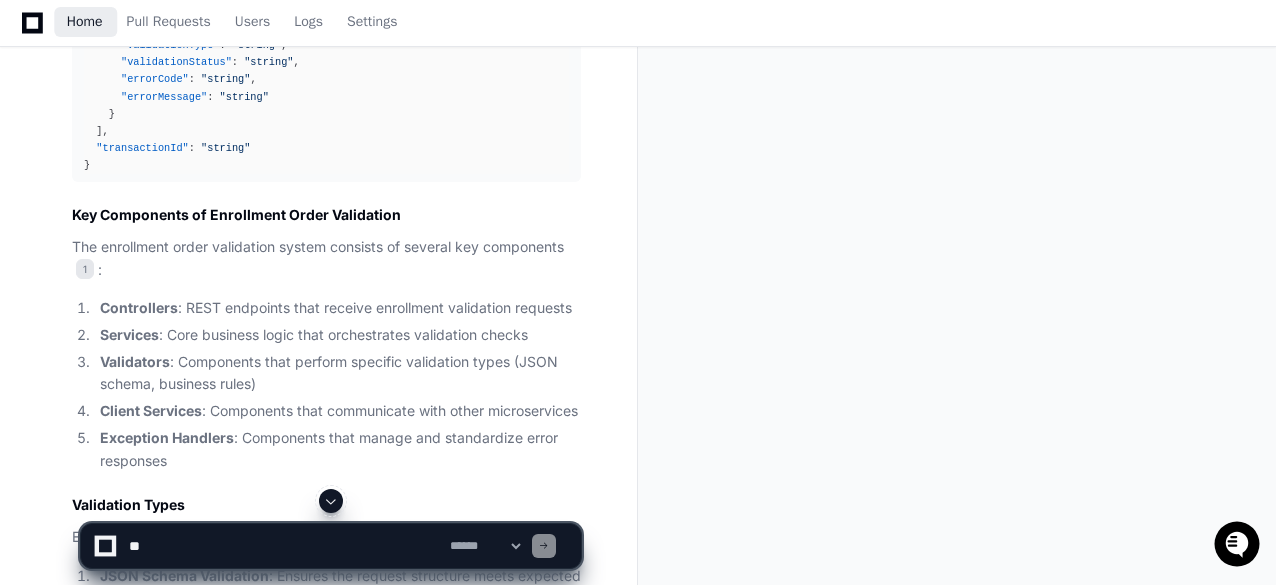 click on "Home" at bounding box center (85, 22) 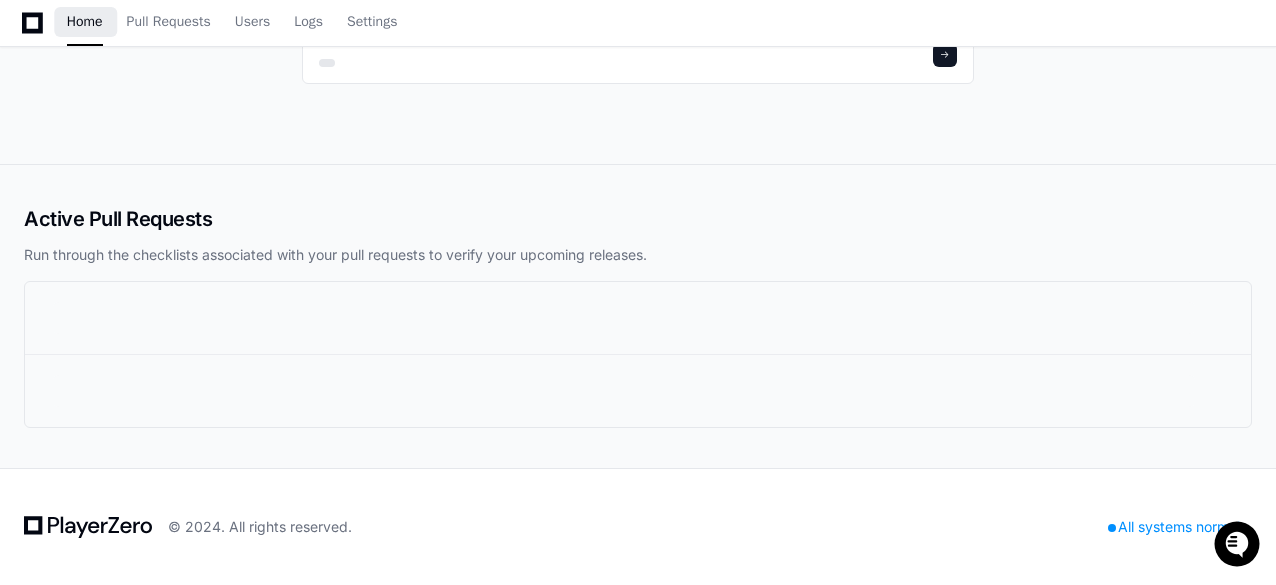 scroll, scrollTop: 0, scrollLeft: 0, axis: both 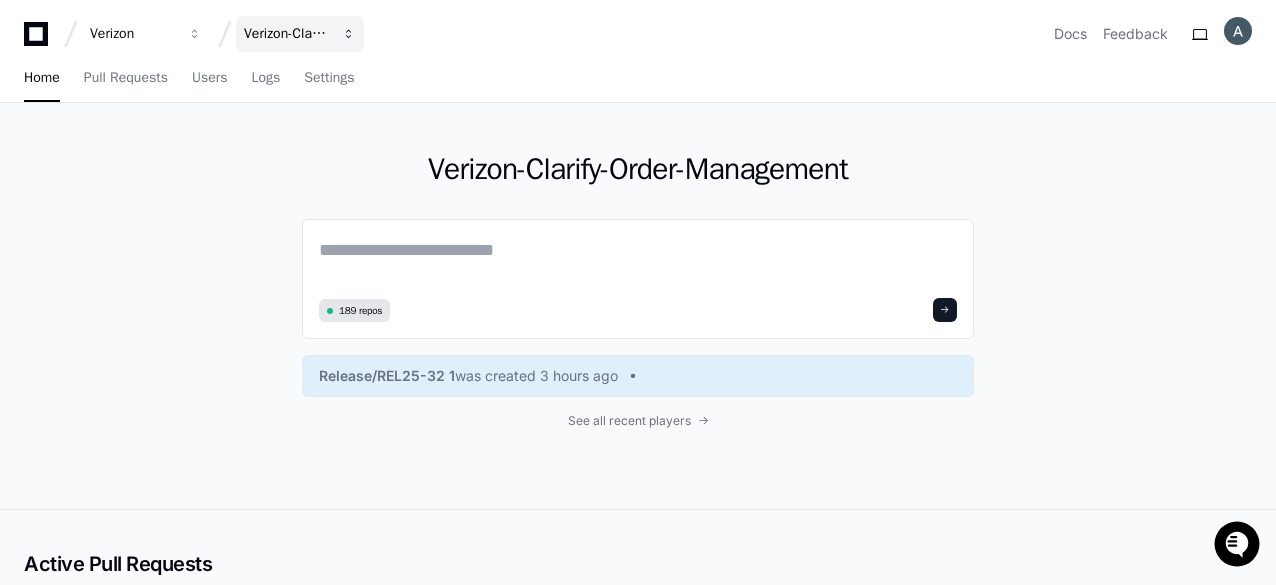 click on "Verizon-Clarify-Order-Management" at bounding box center (133, 34) 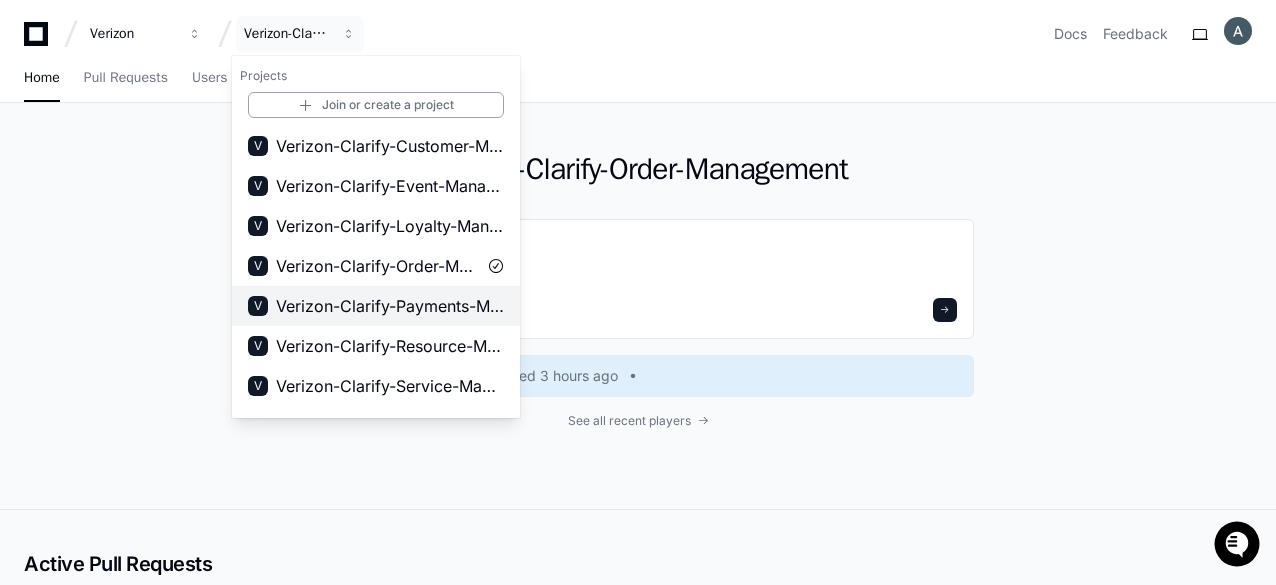scroll, scrollTop: 232, scrollLeft: 0, axis: vertical 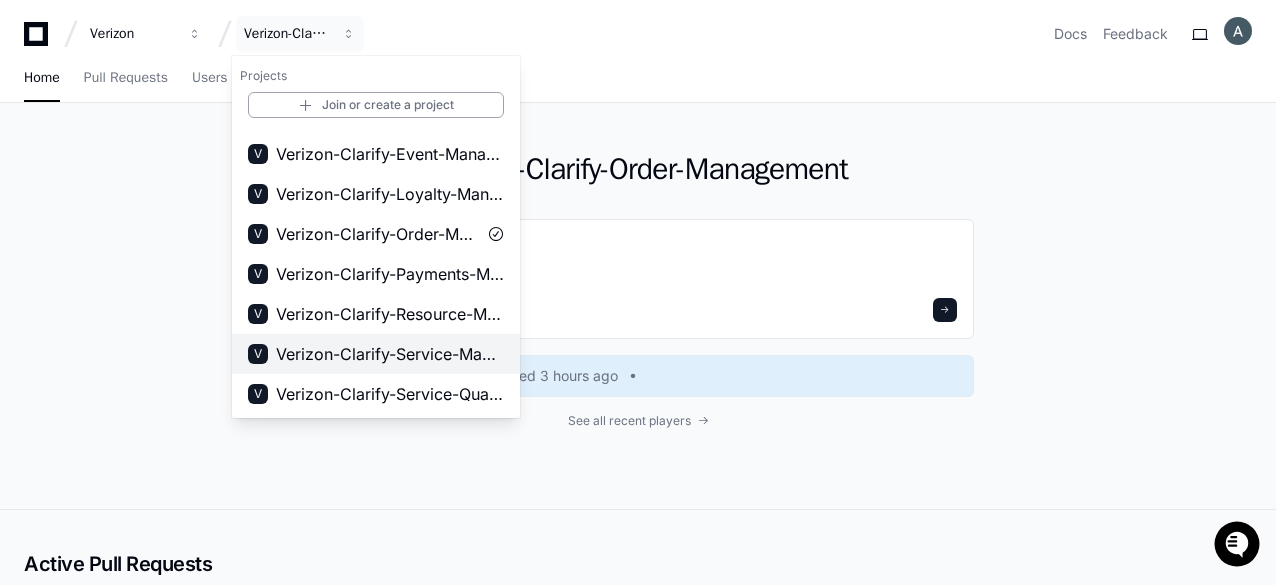 click on "Verizon-Clarify-Service-Management" at bounding box center (390, 354) 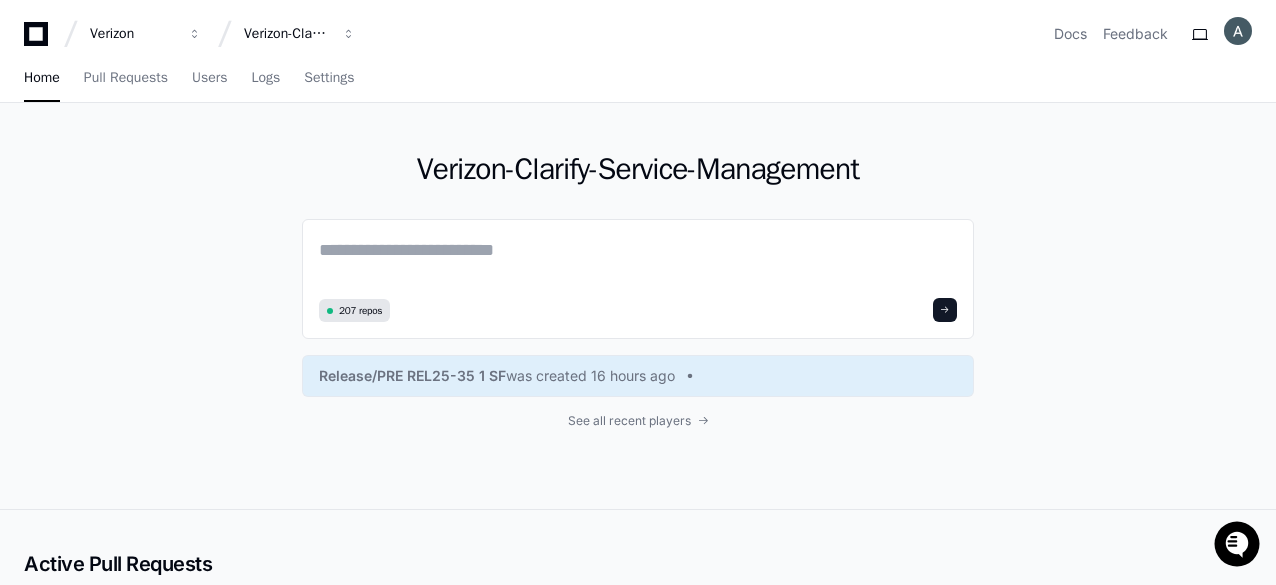 drag, startPoint x: 602, startPoint y: 169, endPoint x: 908, endPoint y: 173, distance: 306.02615 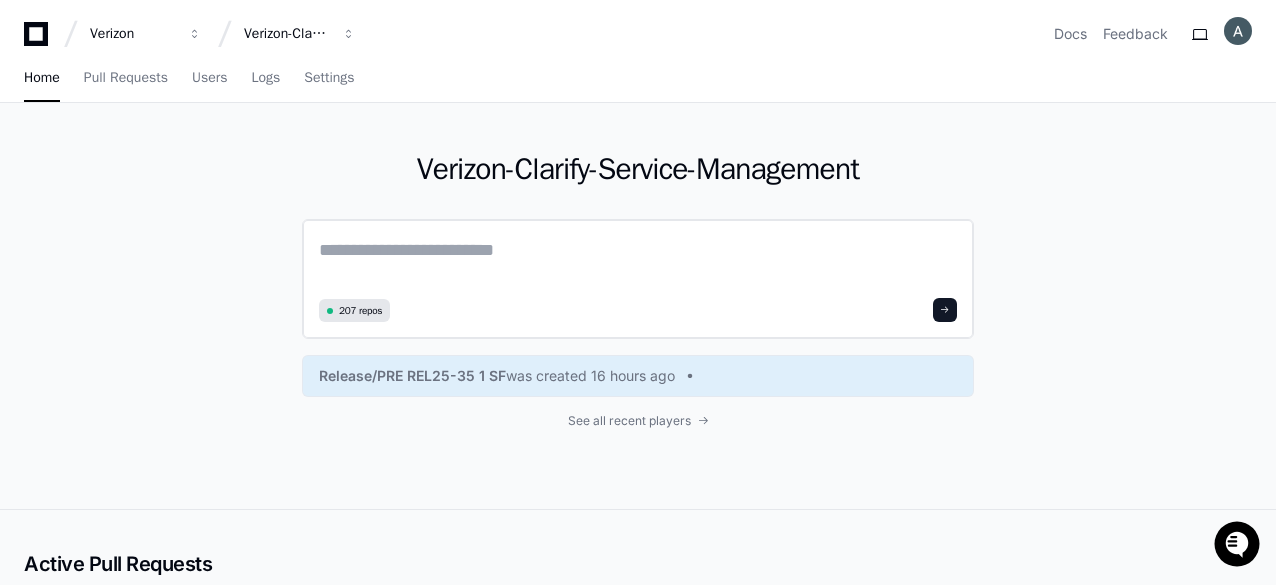 click 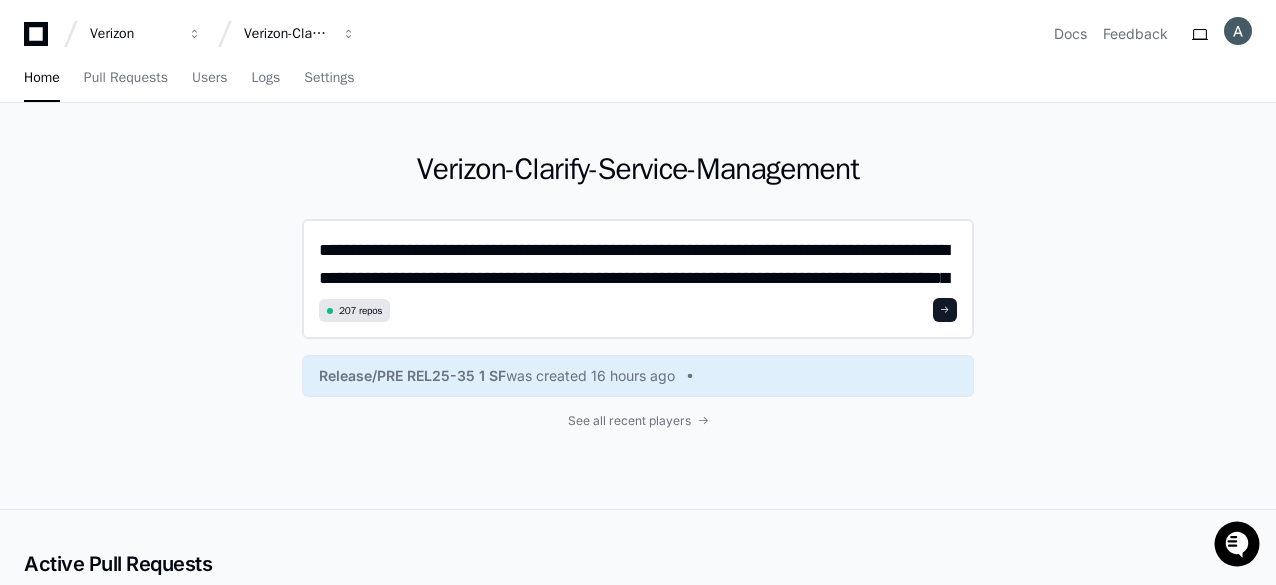 scroll, scrollTop: 0, scrollLeft: 0, axis: both 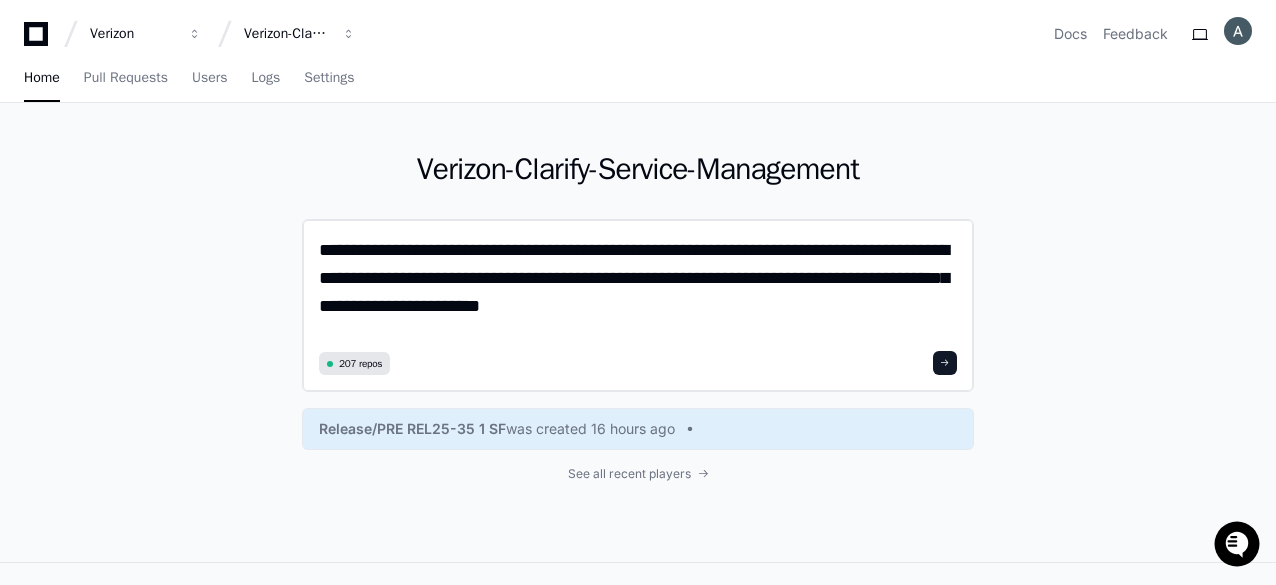 type on "**********" 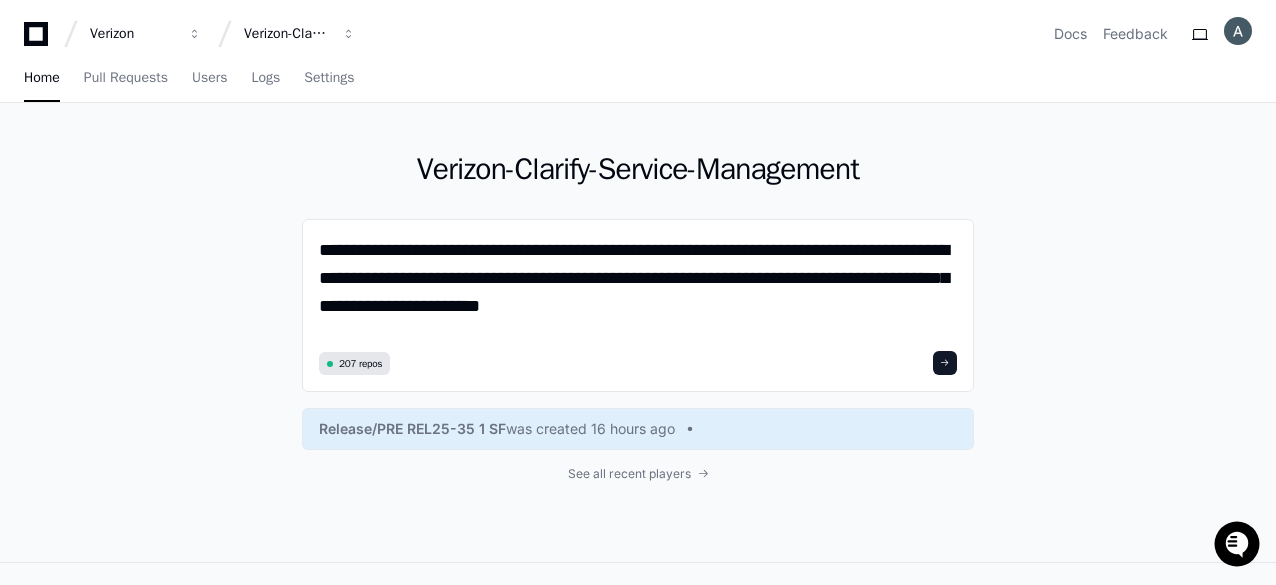 type 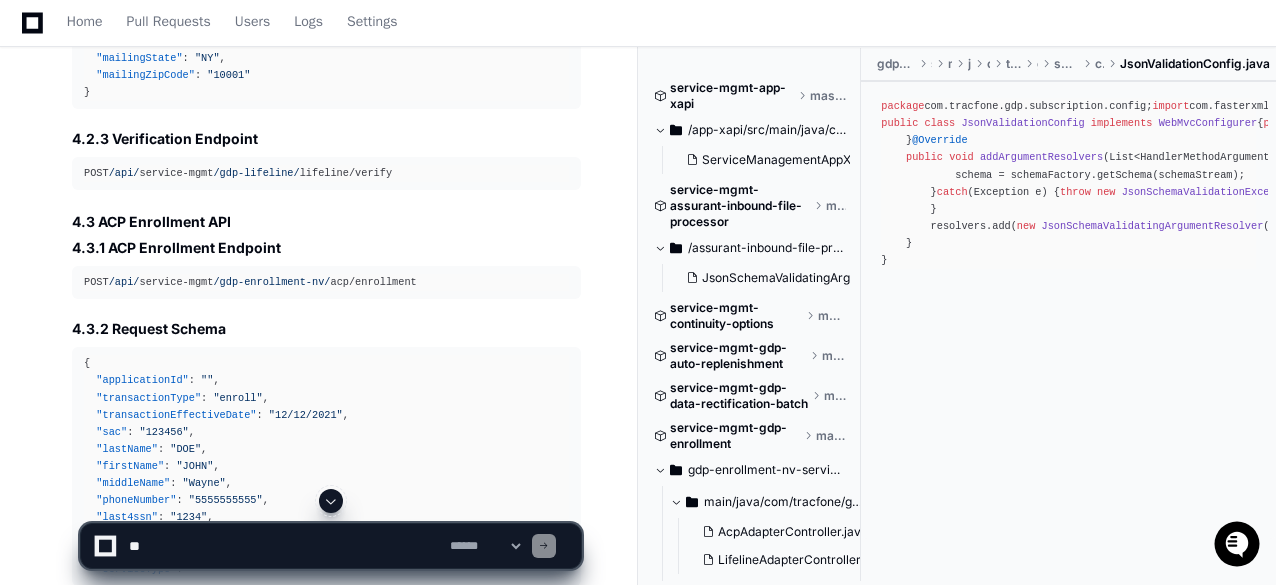 scroll, scrollTop: 4704, scrollLeft: 0, axis: vertical 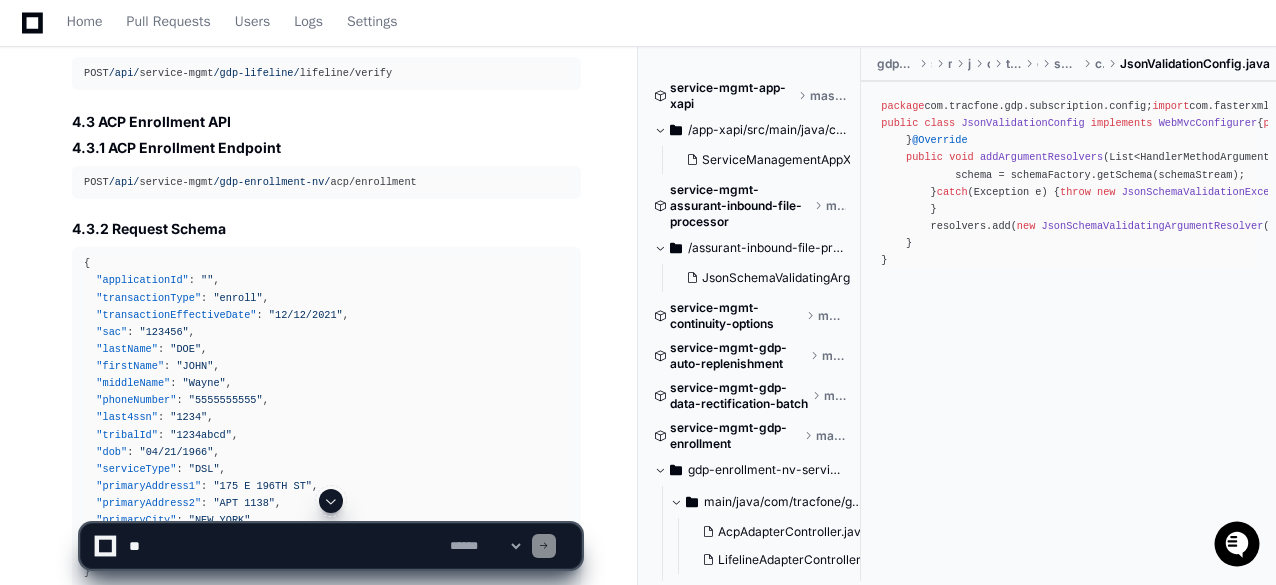 click on "aslam.shaik 3 minutes ago explain the concept of enrollment and provide the detailed understanding flow with API contracts, API JSON fields, exceptions, error codes and validations. provide the result in the word document format.
PlayerZero 3 minutes ago Thinking Researching enrollment API controller endpoints JSON schema validation I'll help you understand the concept of enrollment across the Tracfone service management system. Let me search for relevant information about enrollment flows, API contracts, and validation mechanisms.
Reading customer-enrollment-request-schema.json Now let's look at some enrollment JSON schema definitions to understand the data structure:
Grepping subscription.*schema.json Let's try to find the JSON schema files:
Reading subscription-request-schema.json Let's read one of these schema files:
Reading enrollment-request.json Let's look at one of the enrollment request examples:
Grepping enroll.*\.json (*.json)" 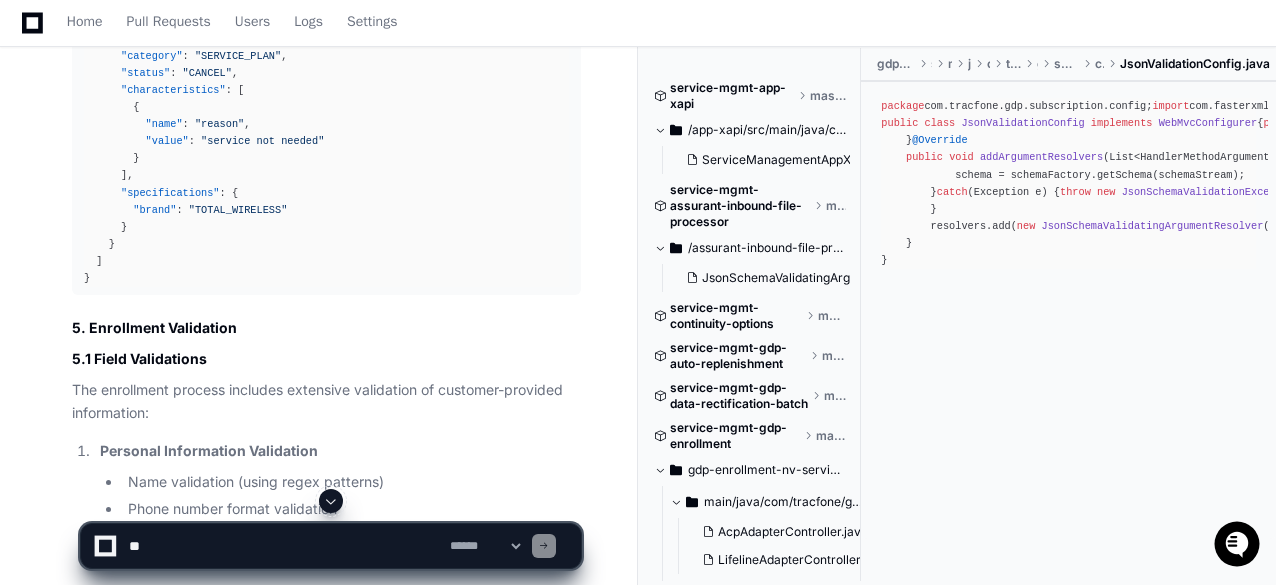 scroll, scrollTop: 6041, scrollLeft: 0, axis: vertical 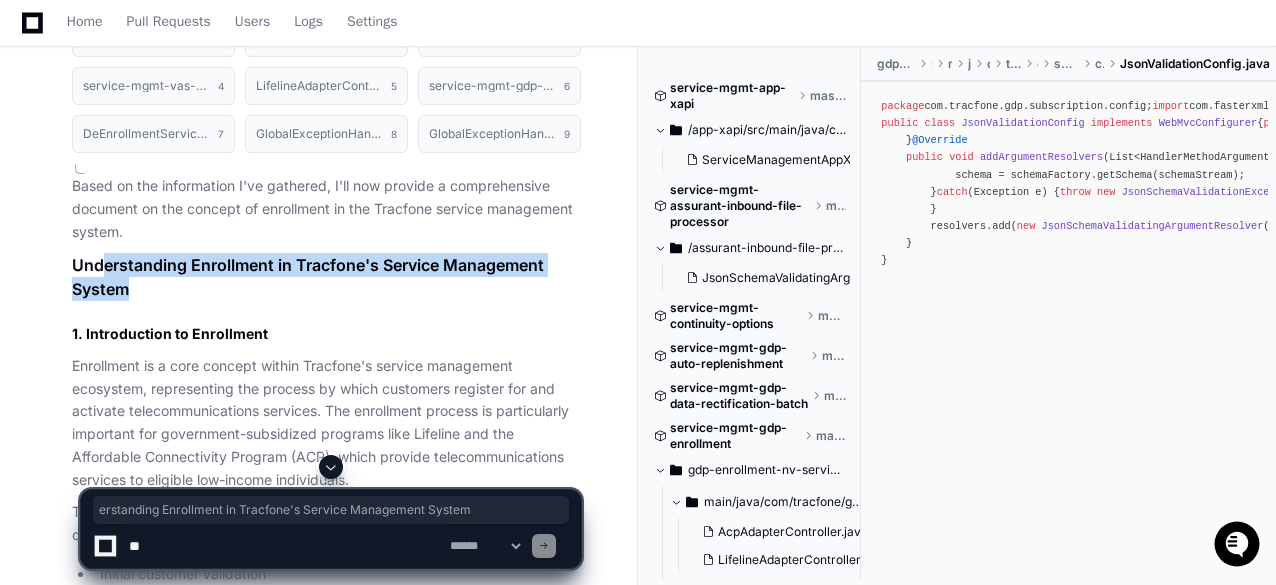 click on "Understanding Enrollment in Tracfone's Service Management System" 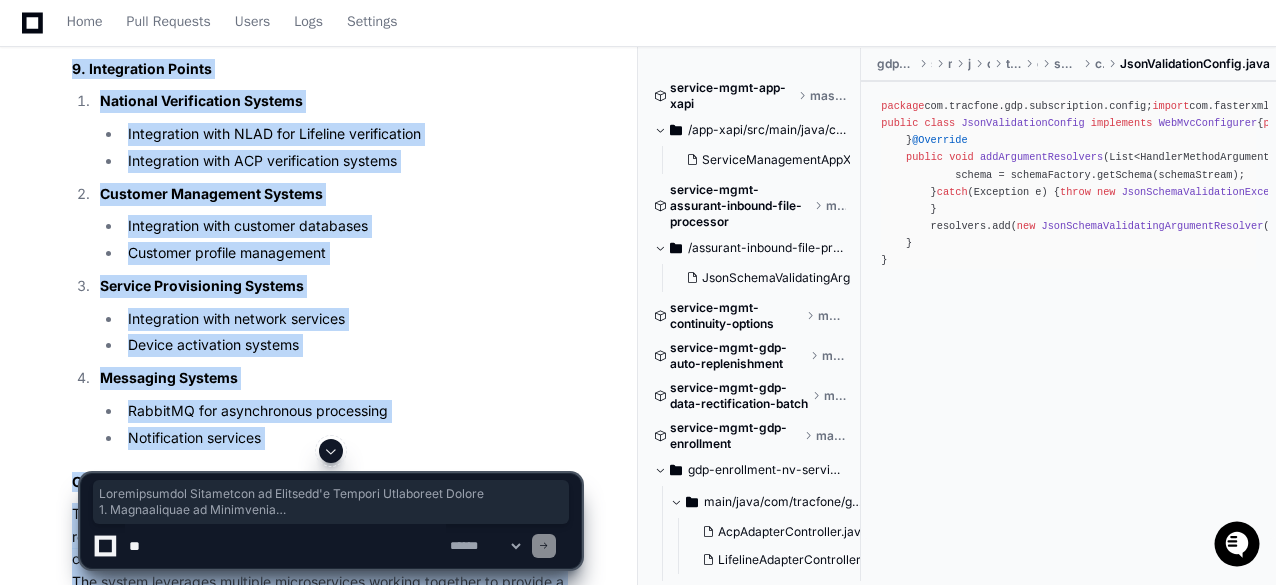 scroll, scrollTop: 10575, scrollLeft: 0, axis: vertical 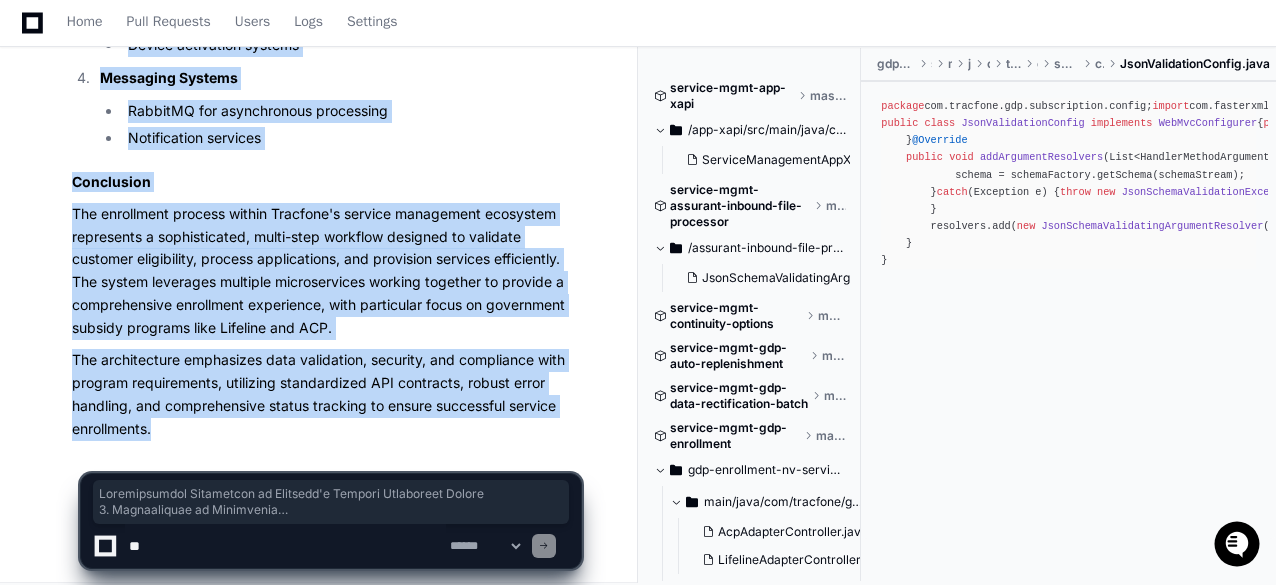 drag, startPoint x: 73, startPoint y: 260, endPoint x: 183, endPoint y: 410, distance: 186.01076 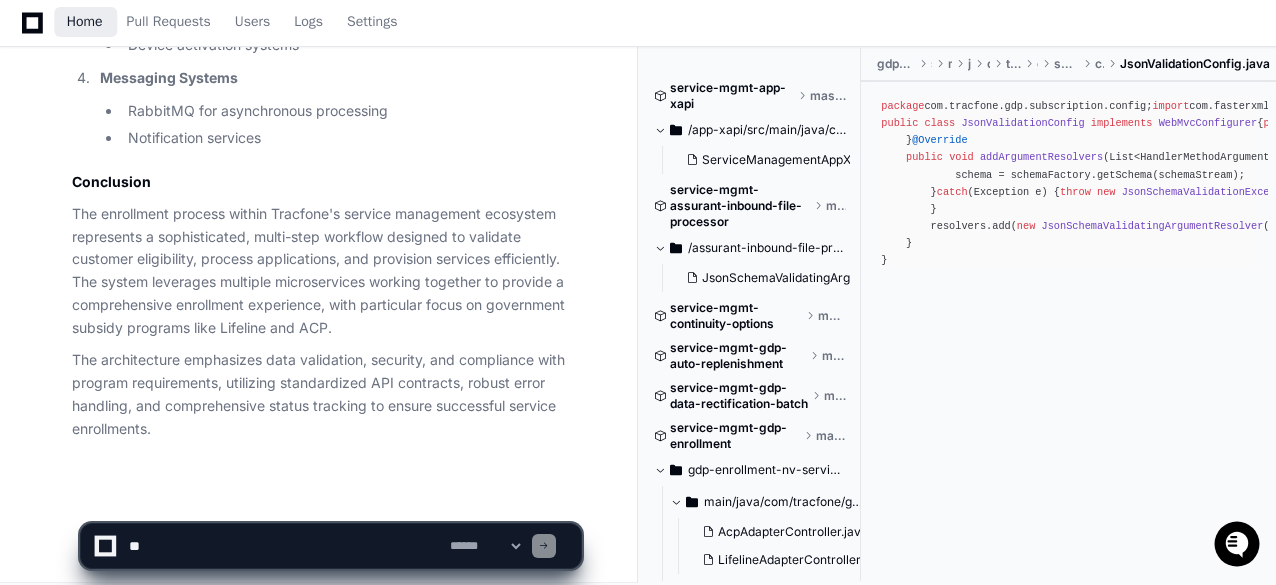 click on "Home" at bounding box center [85, 22] 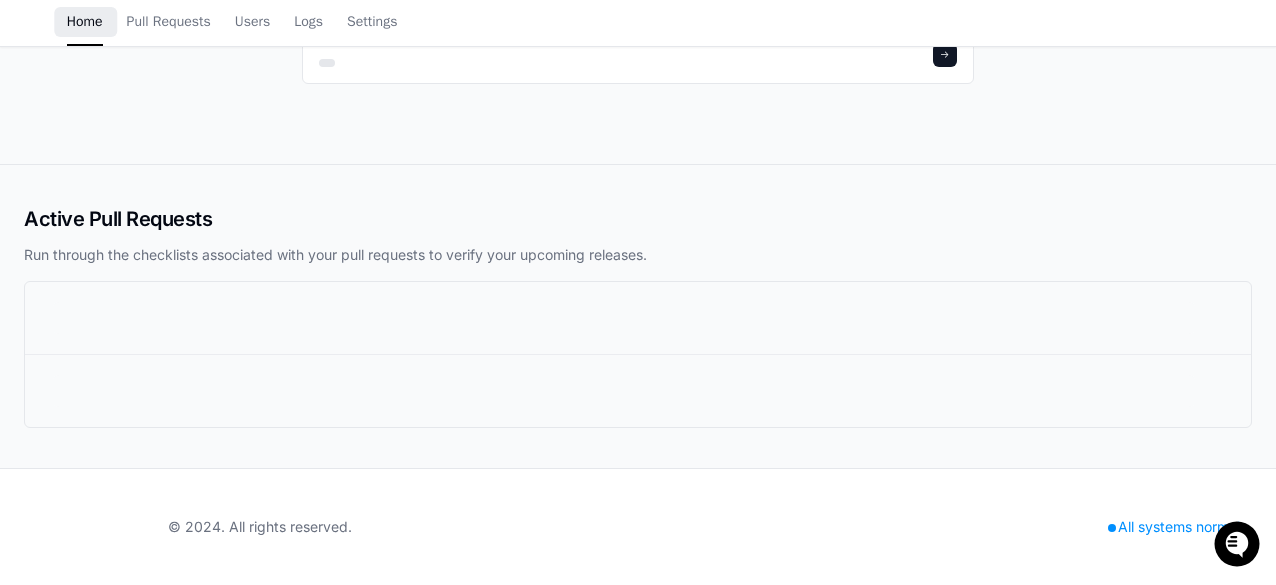 scroll, scrollTop: 0, scrollLeft: 0, axis: both 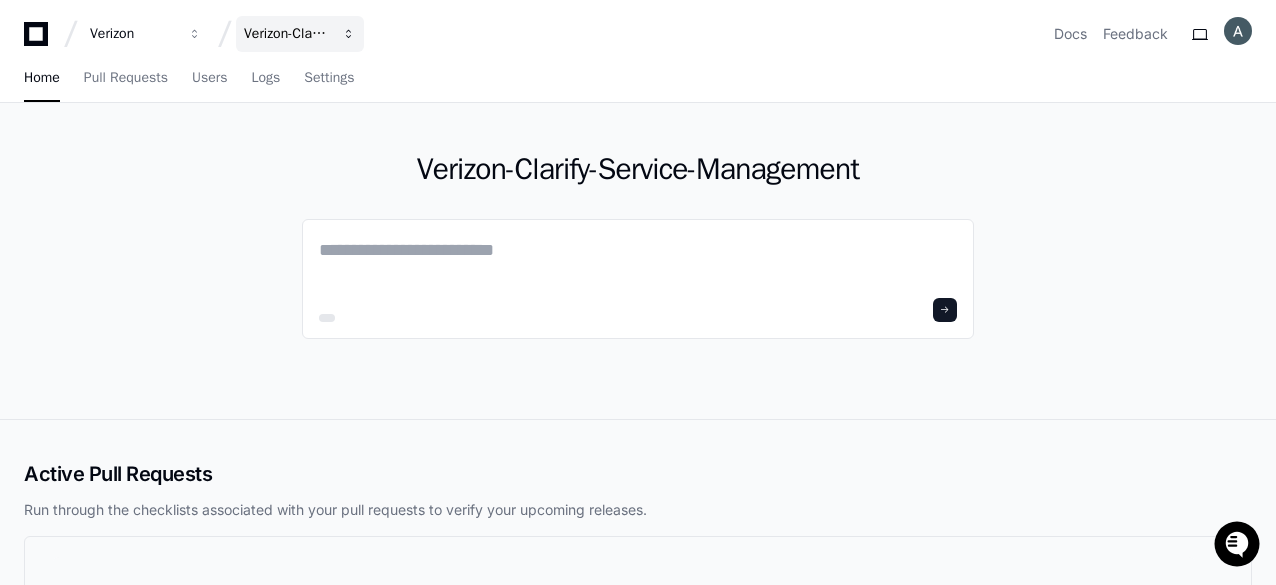 click on "Verizon-Clarify-Service-Management" at bounding box center [133, 34] 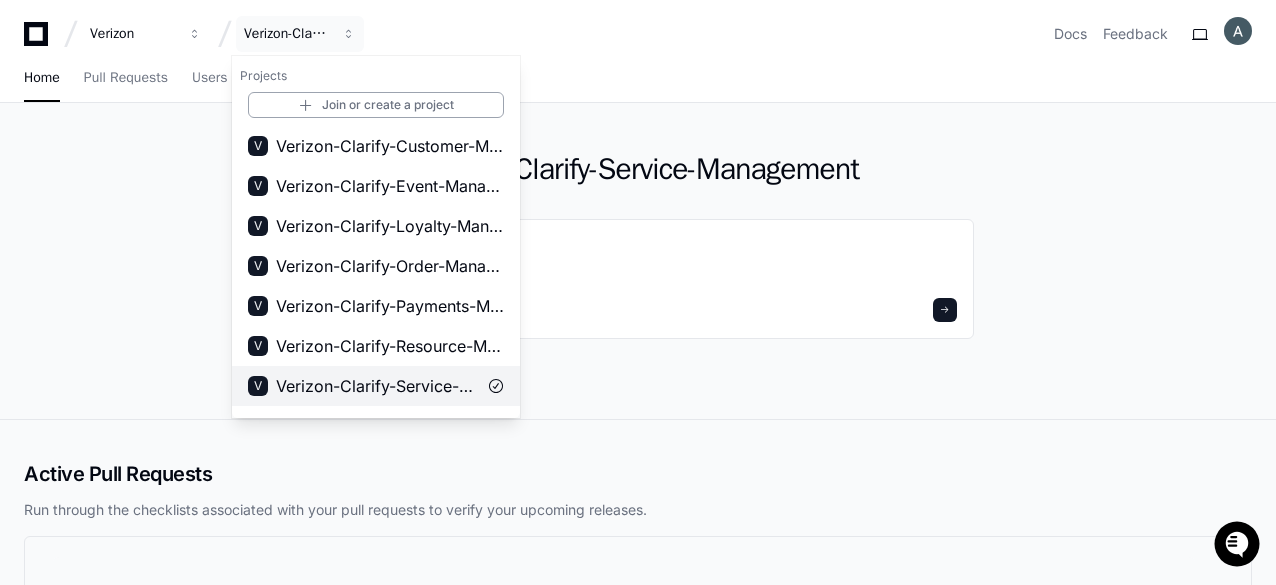 scroll, scrollTop: 232, scrollLeft: 0, axis: vertical 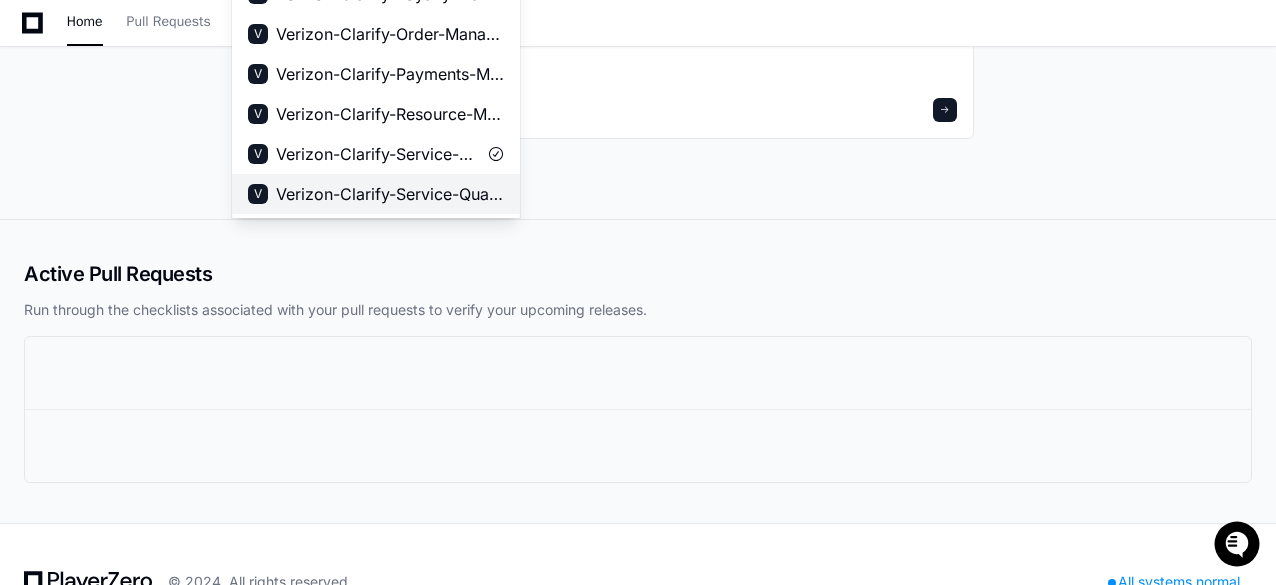 click on "Verizon-Clarify-Service-Qualifications" at bounding box center (390, 194) 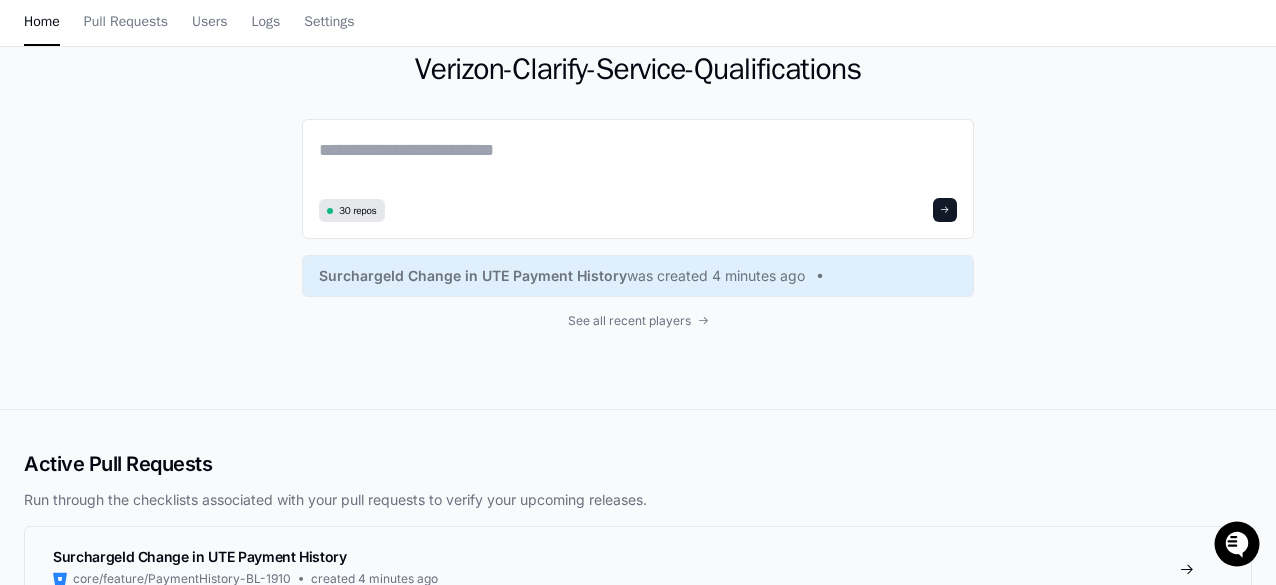 scroll, scrollTop: 0, scrollLeft: 0, axis: both 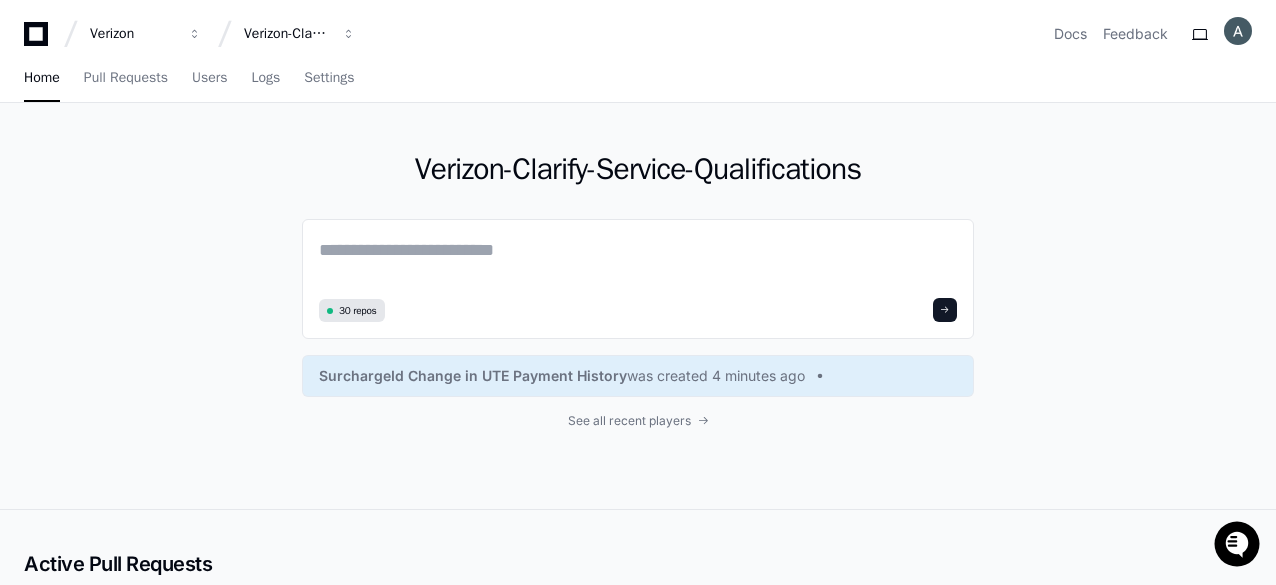 drag, startPoint x: 605, startPoint y: 165, endPoint x: 886, endPoint y: 174, distance: 281.1441 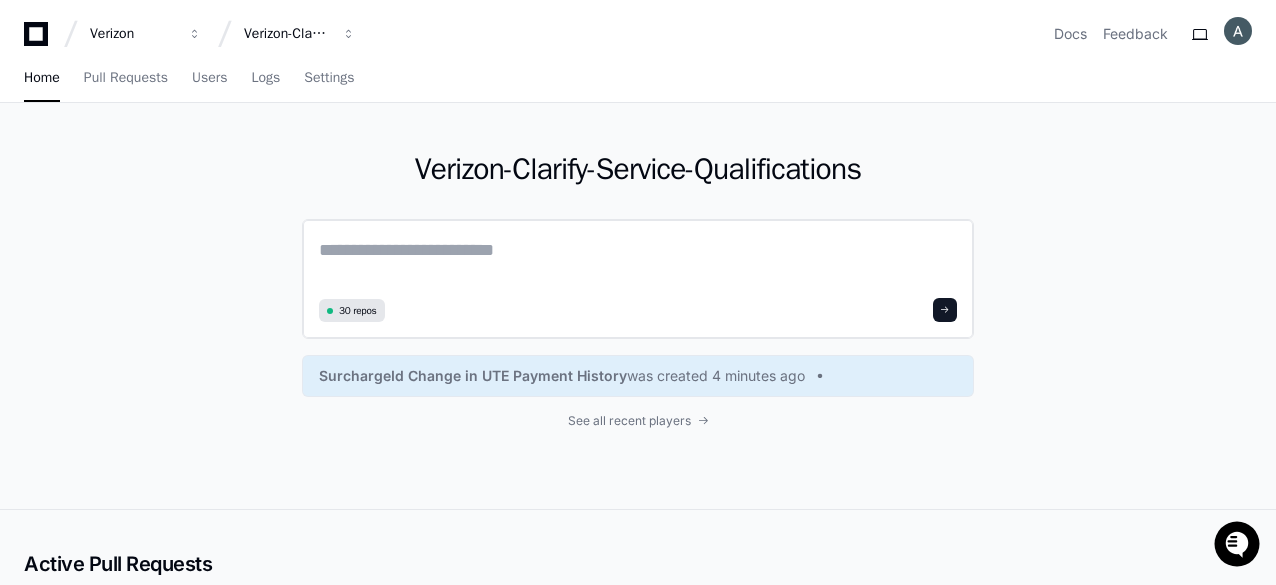 click 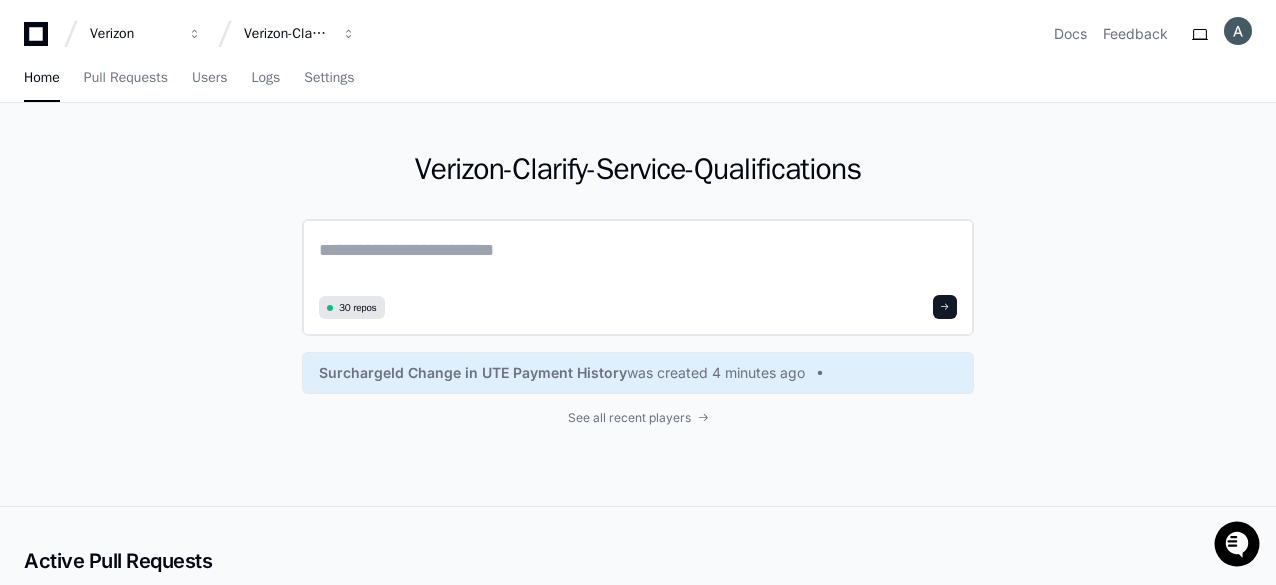 paste on "**********" 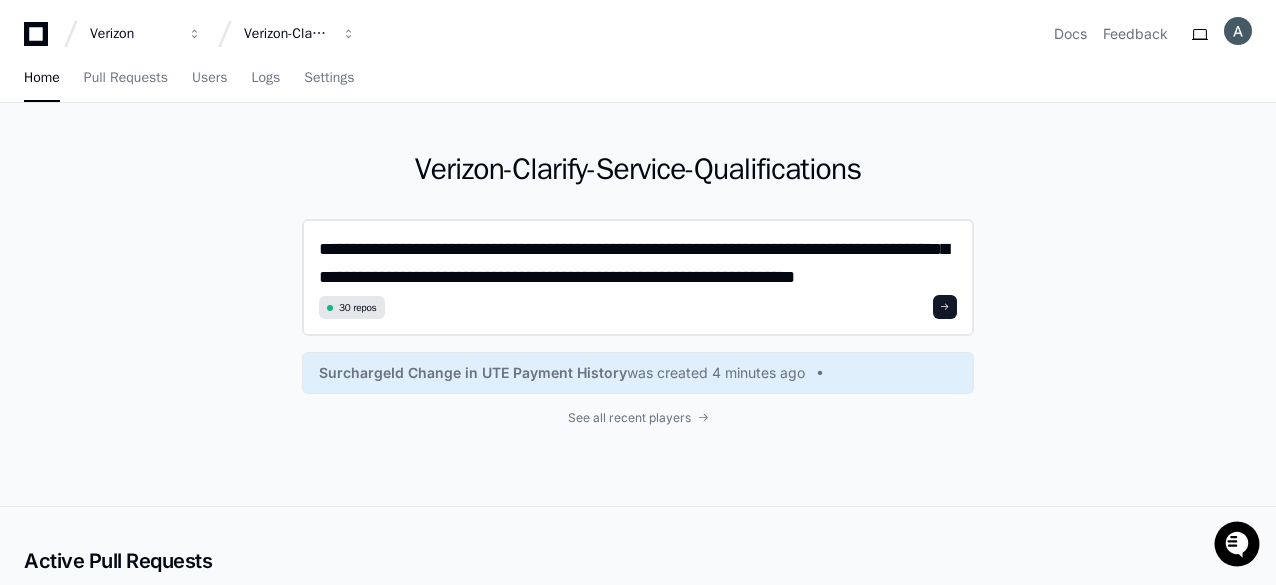 scroll, scrollTop: 0, scrollLeft: 0, axis: both 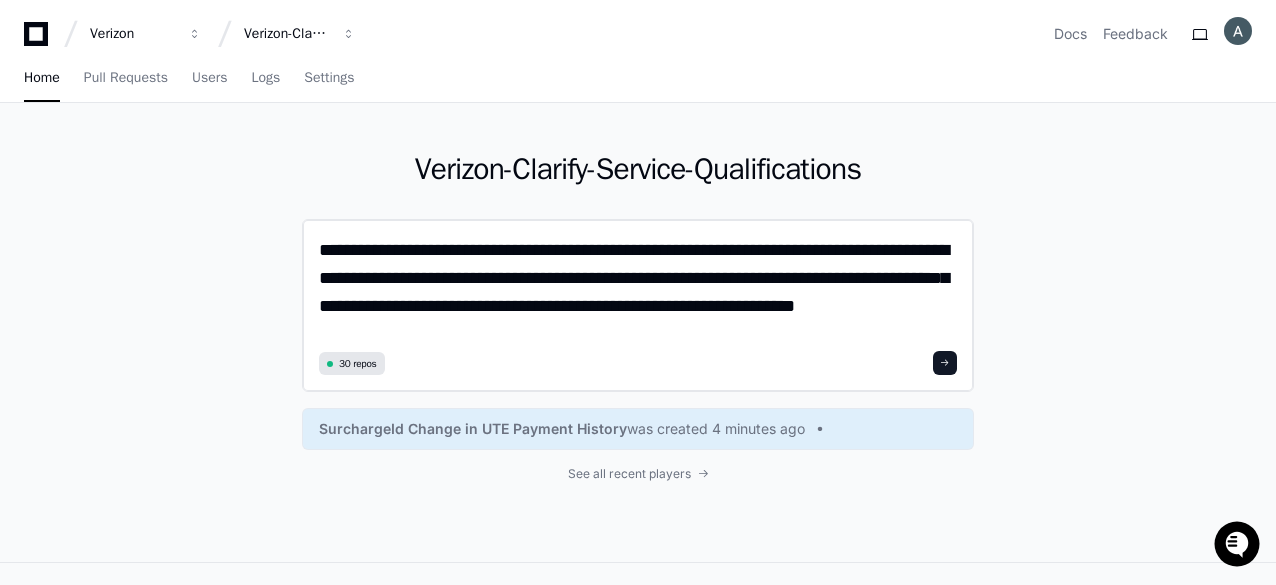 type on "**********" 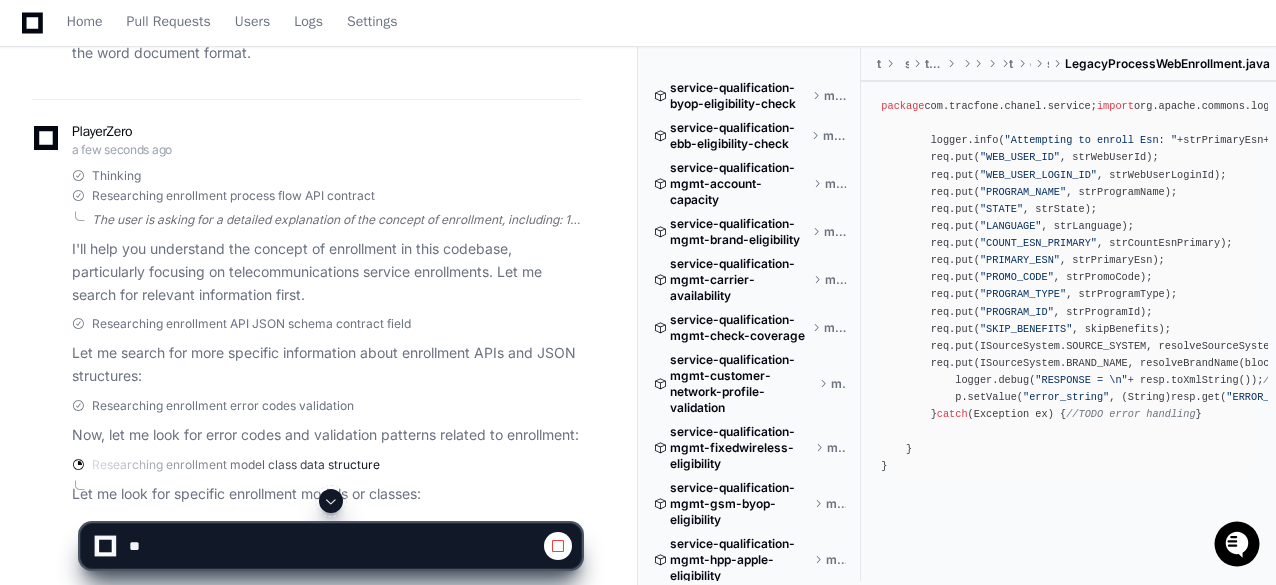 scroll, scrollTop: 220, scrollLeft: 0, axis: vertical 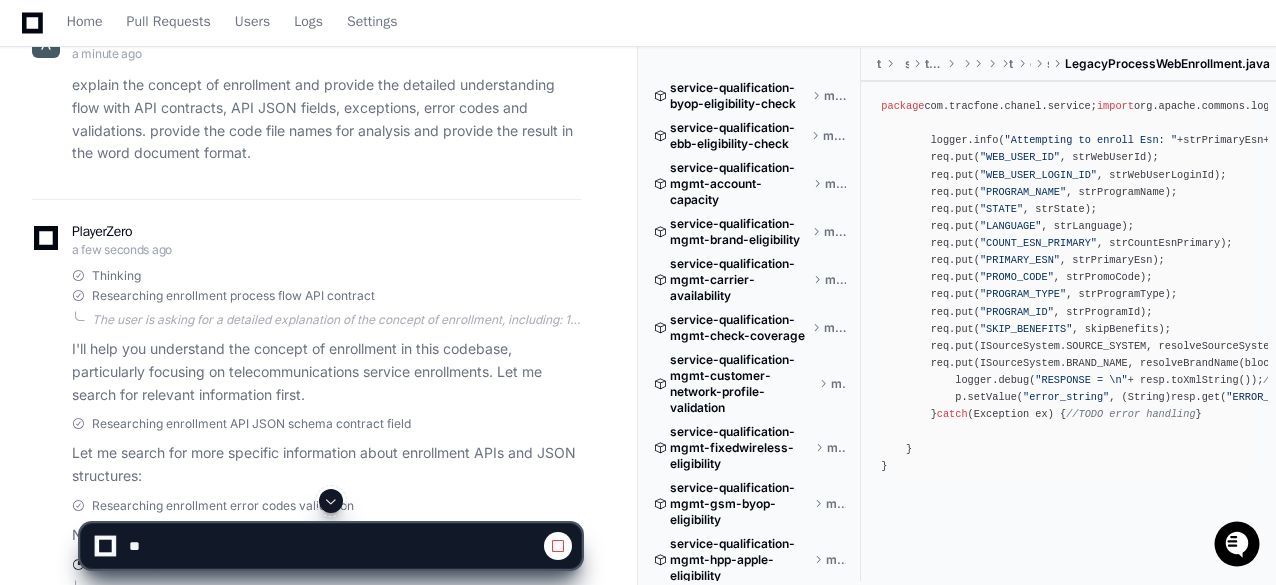 click on "aslam.shaik a minute ago explain the concept of enrollment and provide the detailed understanding flow with API contracts, API JSON fields, exceptions, error codes and validations. provide the code file names for analysis and provide the result in the word document format.
PlayerZero a few seconds ago Thinking Researching enrollment process flow API contract I'll help you understand the concept of enrollment in this codebase, particularly focusing on telecommunications service enrollments. Let me search for relevant information first.
Researching enrollment API JSON schema contract field Let me search for more specific information about enrollment APIs and JSON structures:
Researching enrollment error codes validation Now, let me look for error codes and validation patterns related to enrollment:
Researching enrollment model class data structure Let me look for specific enrollment models or classes:" 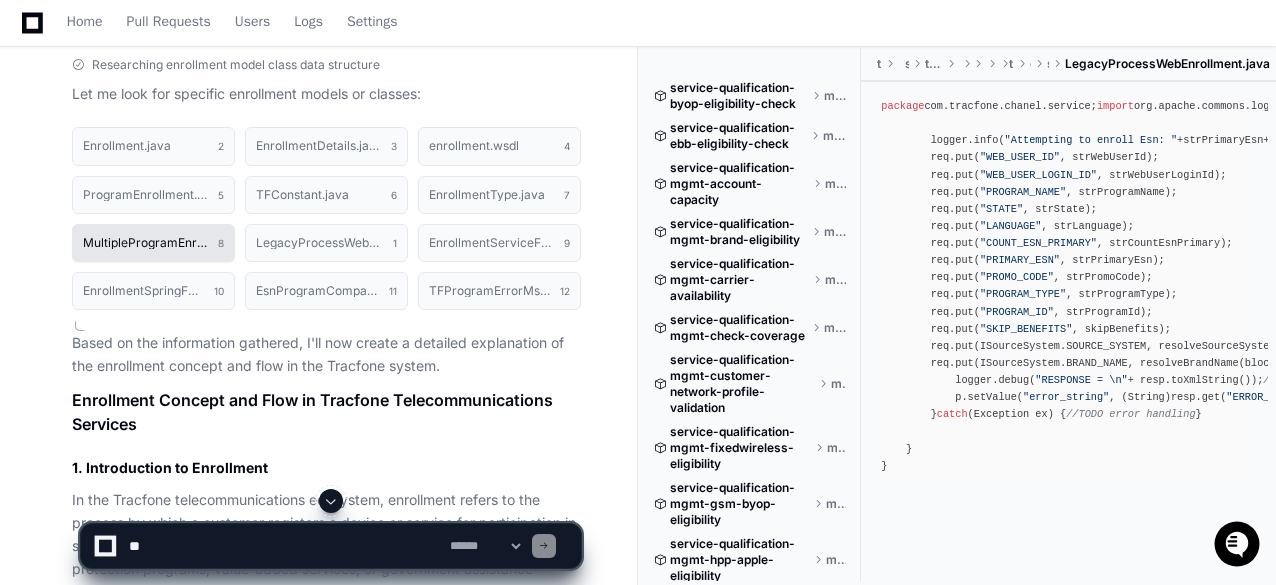 scroll, scrollTop: 820, scrollLeft: 0, axis: vertical 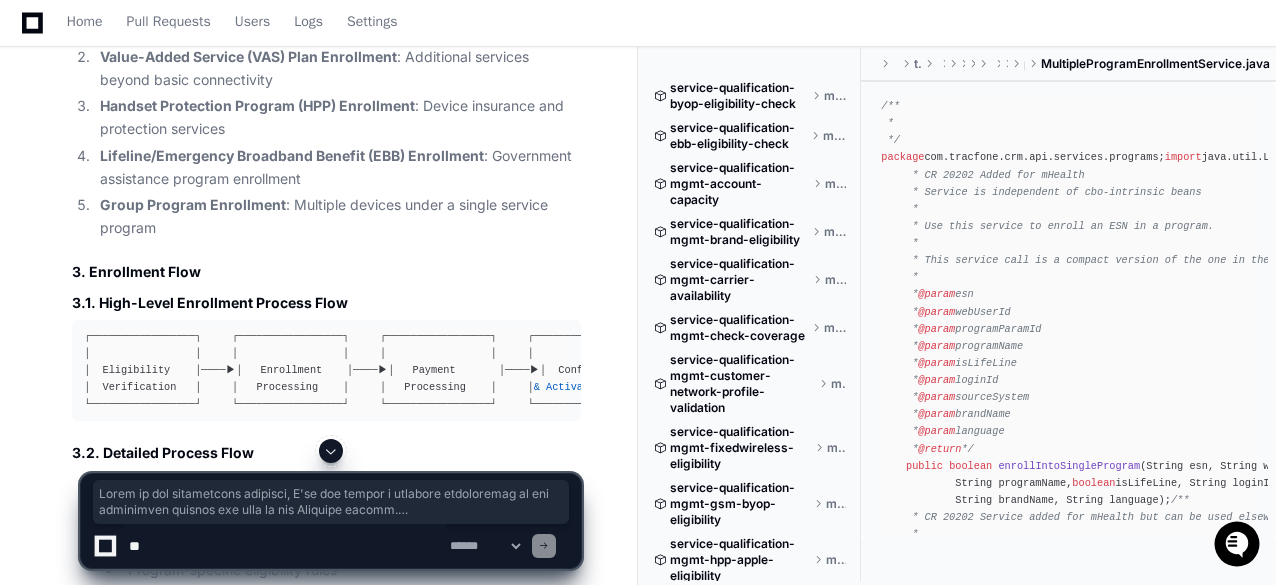 click on "Enrollment.java 2 EnrollmentDetails.java 3 enrollment.wsdl 4 ProgramEnrollment.java 5 TFConstant.java 6 EnrollmentType.java 7 MultipleProgramEnrollmentService.java 8 LegacyProcessWebEnrollment.java 1 EnrollmentServiceFacadeImpl.java 9 EnrollmentSpringFarmServices_Service_saved_wsdl.wsdl 10 EsnProgramCompatibilityError.java 11 TFProgramErrorMsg.java 12     Based on the information gathered, I'll now create a detailed explanation of the enrollment concept and flow in the Tracfone system.
Enrollment Concept and Flow in Tracfone Telecommunications Services
1. Introduction to Enrollment
In the Tracfone telecommunications ecosystem, enrollment refers to the process by which a customer registers a device or service for participation in specific programs, plans, or services. These can include service plans, device protection programs, value-added services, or government assistance programs like Lifeline.
2. Types of Enrollments
Plan Enrollment : Enrolling devices into service plans" 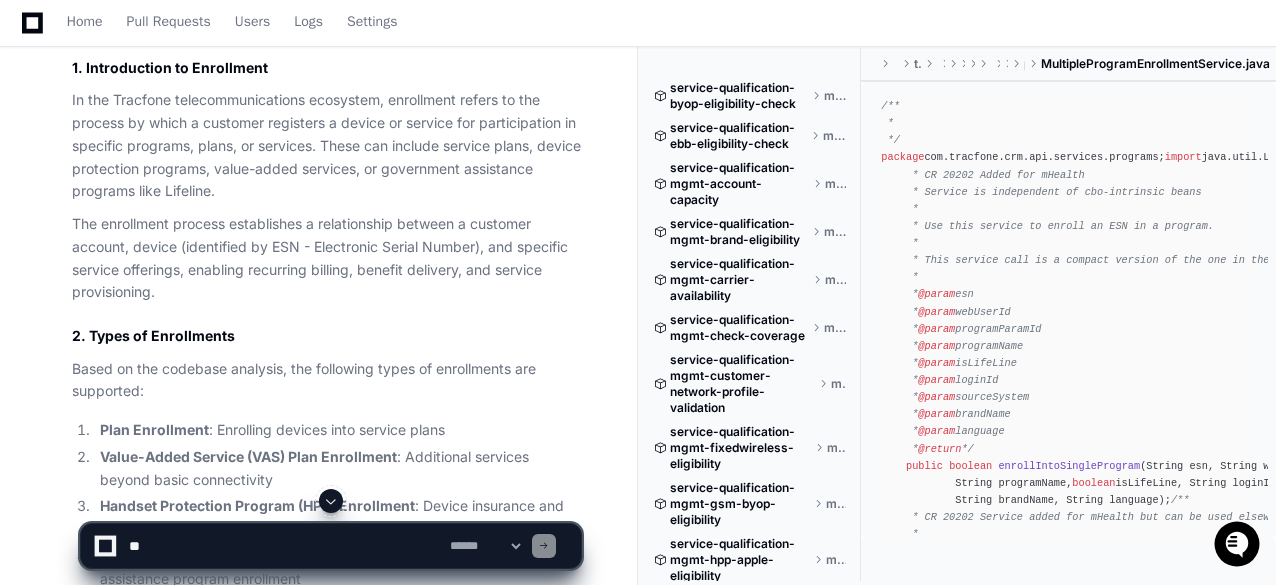 scroll, scrollTop: 1020, scrollLeft: 0, axis: vertical 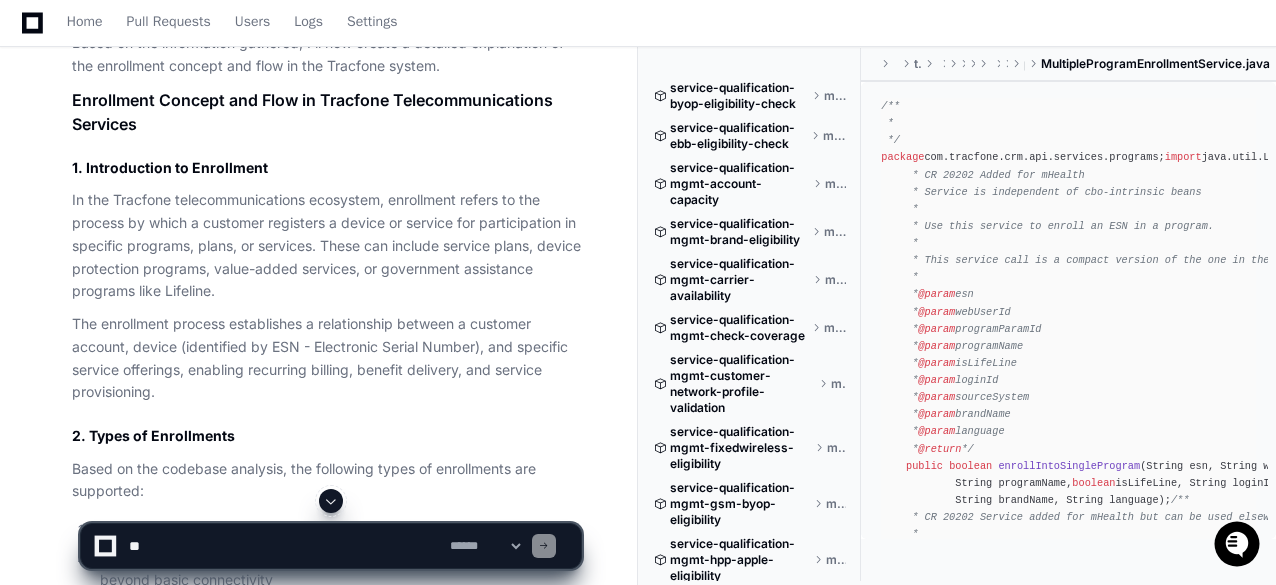 click on "Enrollment Concept and Flow in Tracfone Telecommunications Services" 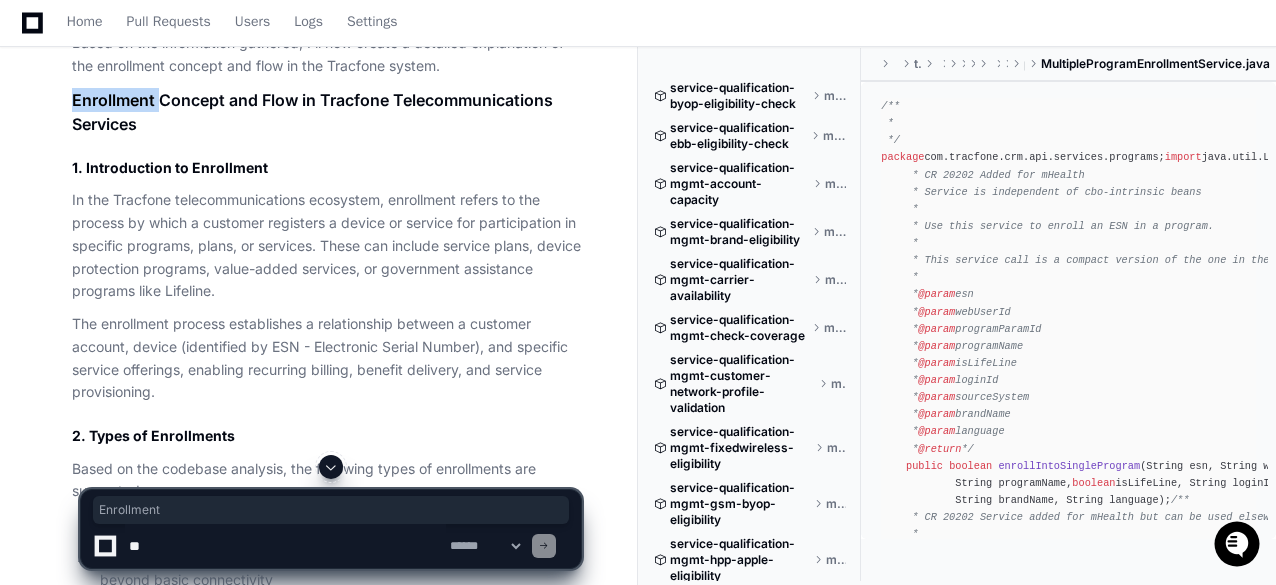 click on "Enrollment Concept and Flow in Tracfone Telecommunications Services" 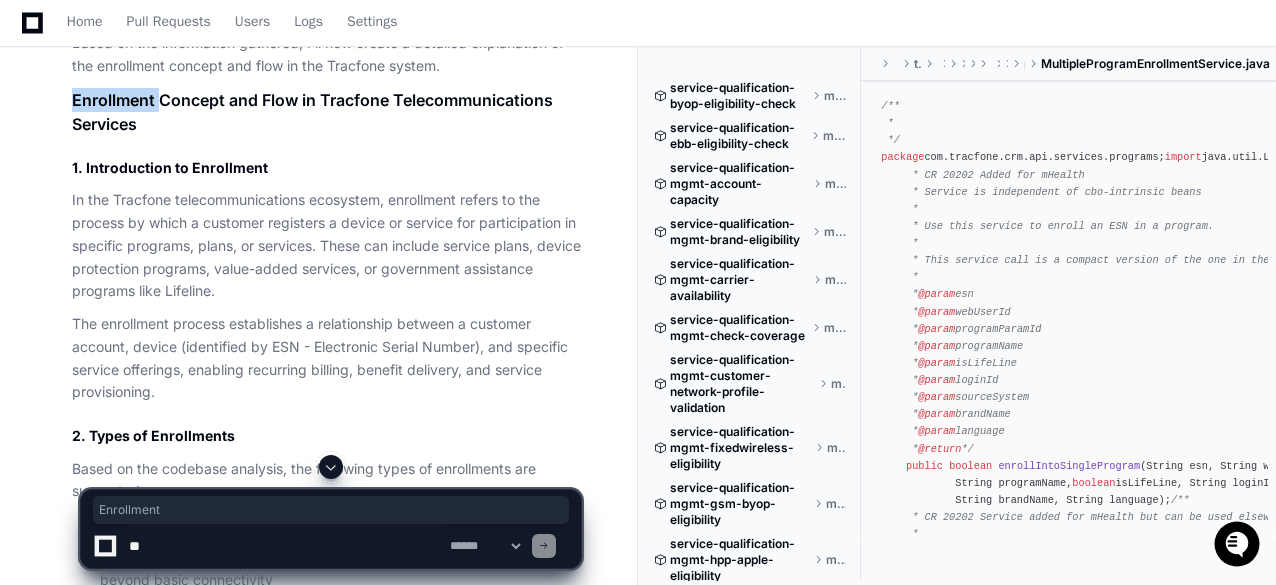 click on "Enrollment Concept and Flow in Tracfone Telecommunications Services" 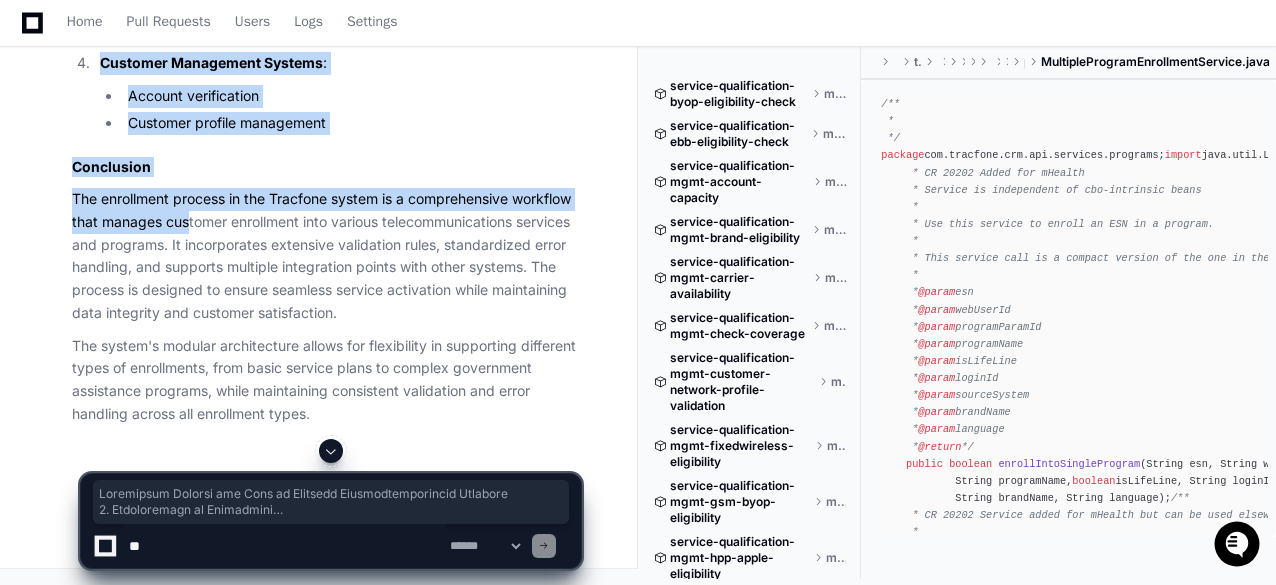 scroll, scrollTop: 7444, scrollLeft: 0, axis: vertical 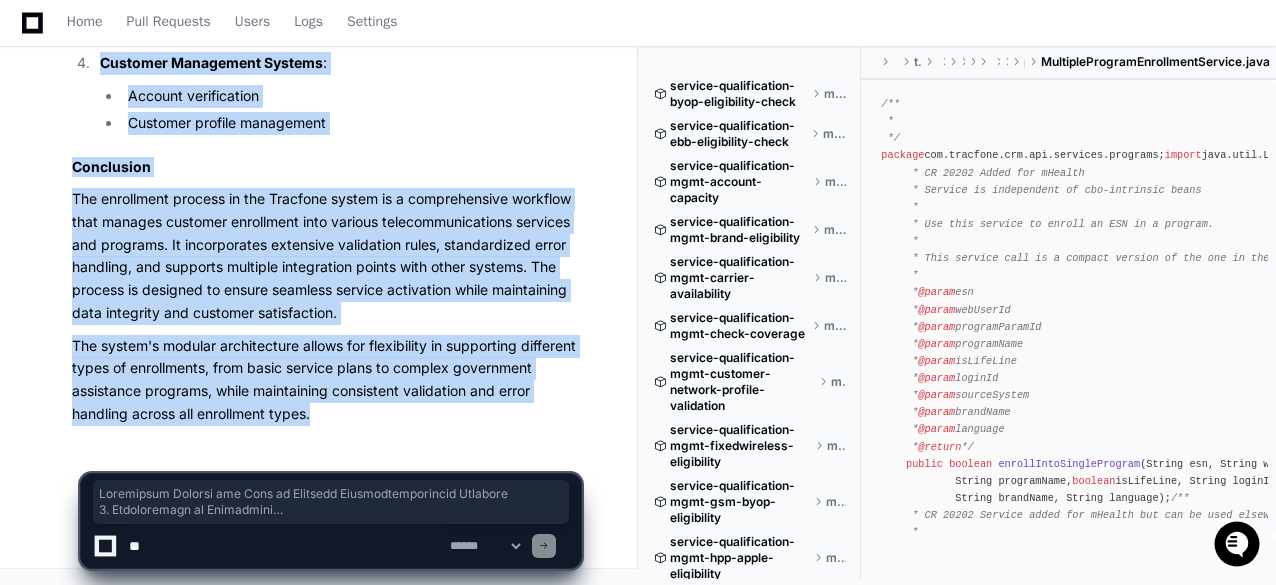 drag, startPoint x: 71, startPoint y: 119, endPoint x: 331, endPoint y: 414, distance: 393.22385 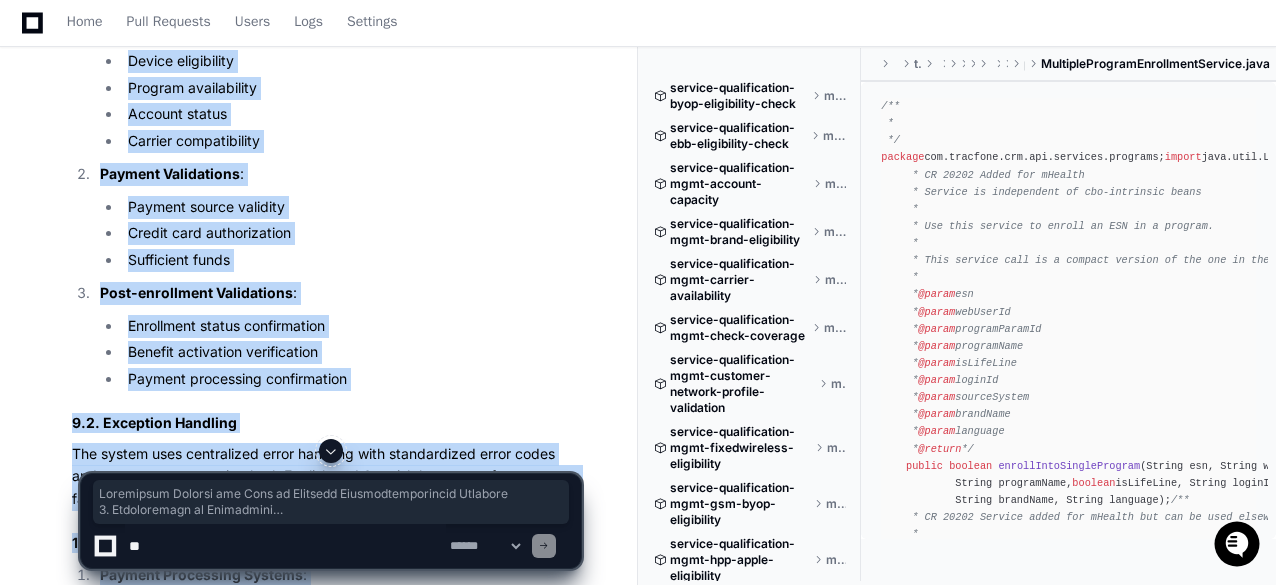 scroll, scrollTop: 6144, scrollLeft: 0, axis: vertical 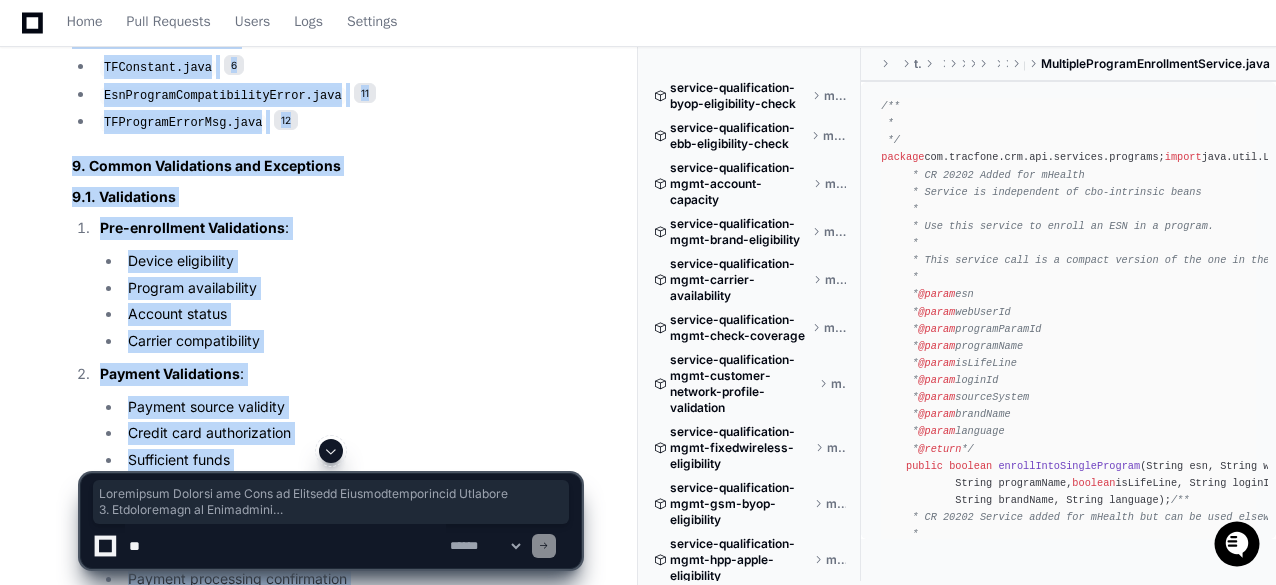 click on "LegacyProcessWebEnrollment.java   1" 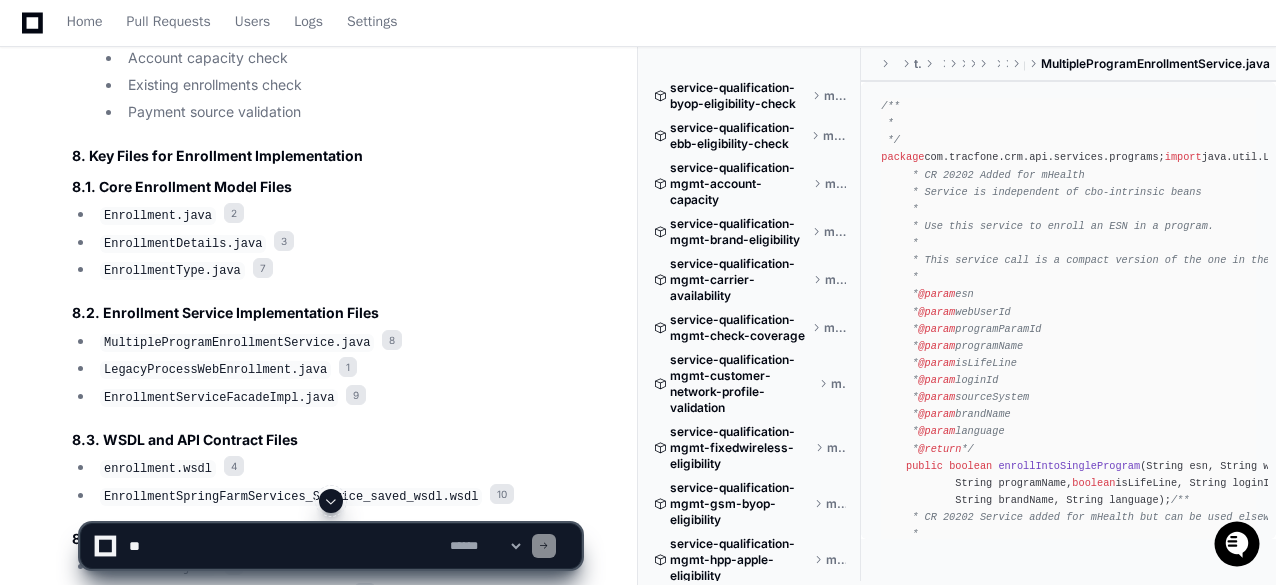 scroll, scrollTop: 5244, scrollLeft: 0, axis: vertical 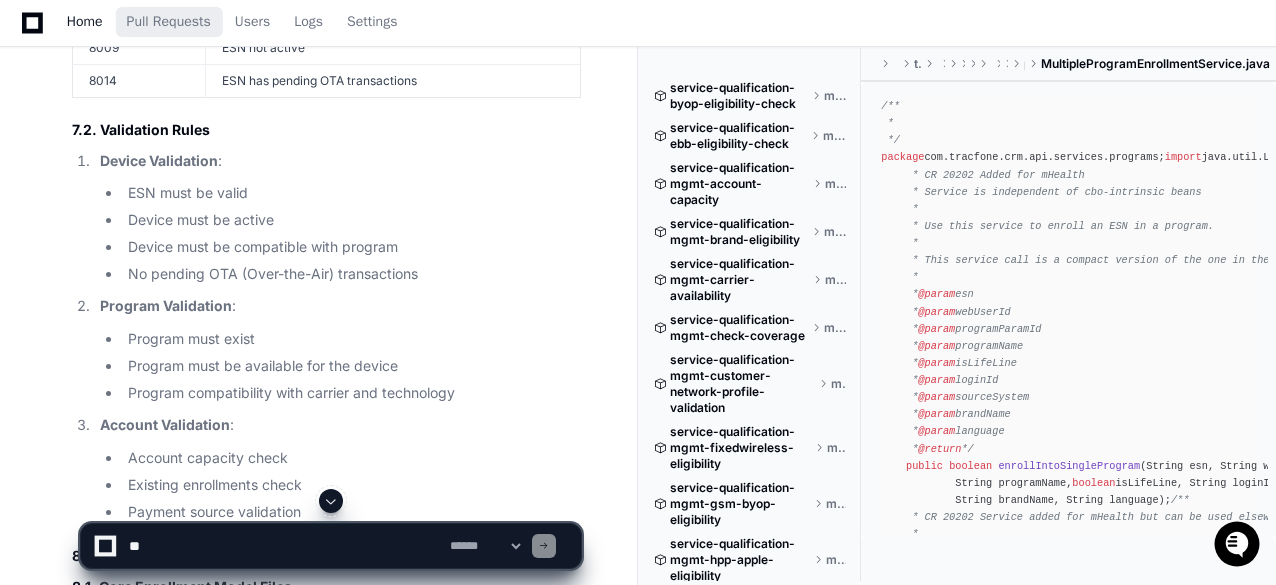 click on "Home" at bounding box center [85, 22] 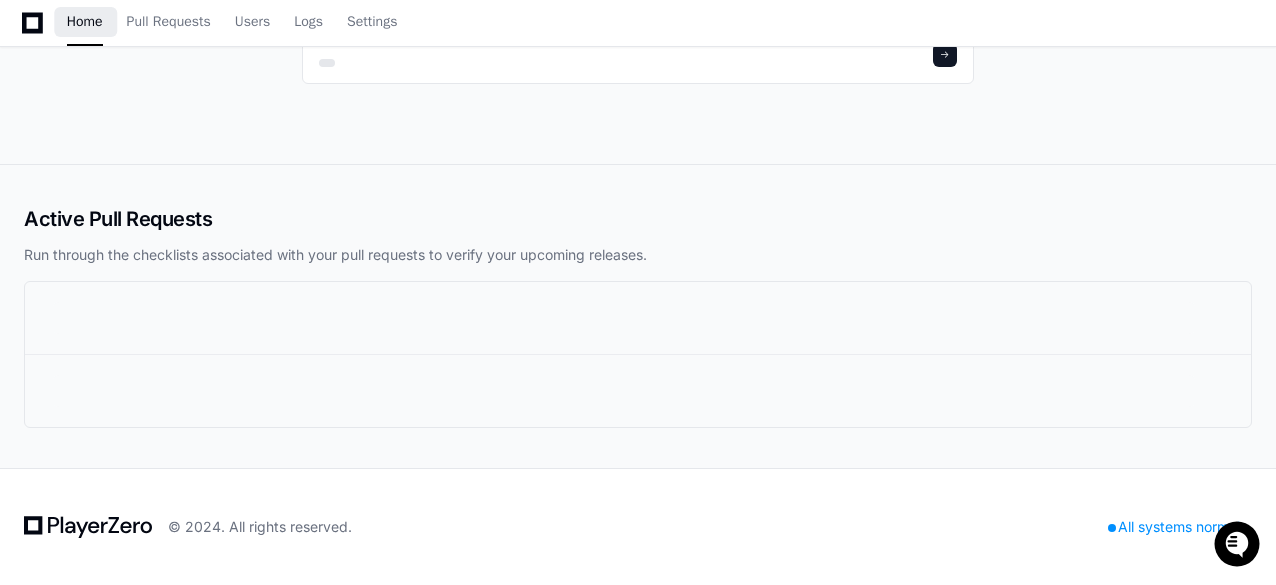 scroll, scrollTop: 0, scrollLeft: 0, axis: both 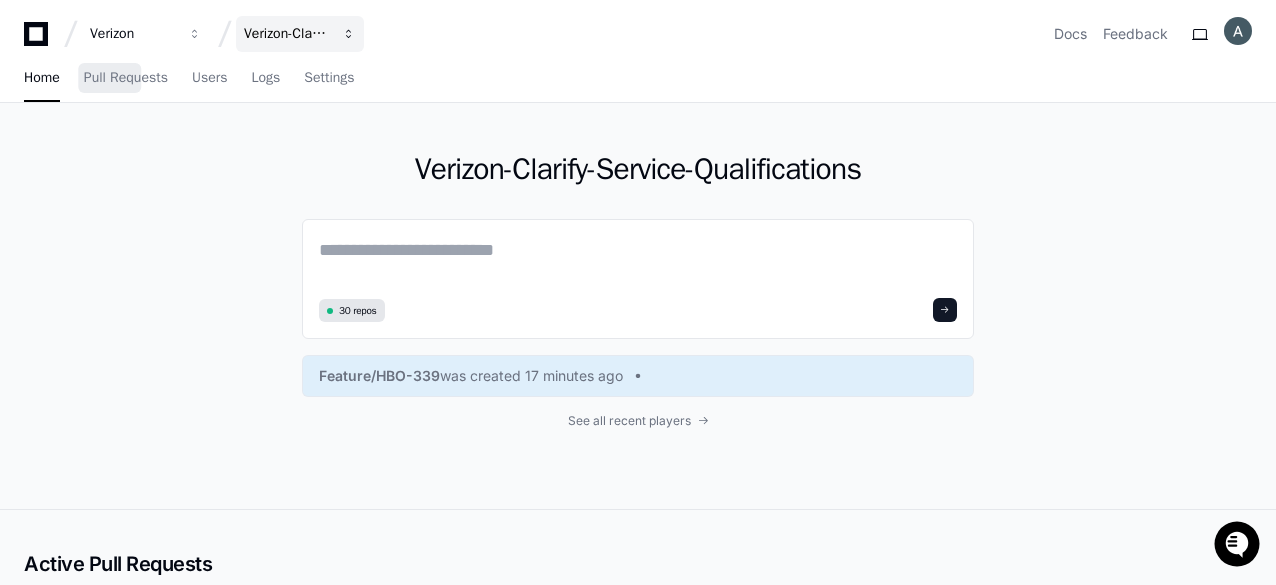 click on "Verizon-Clarify-Service-Qualifications" at bounding box center [133, 34] 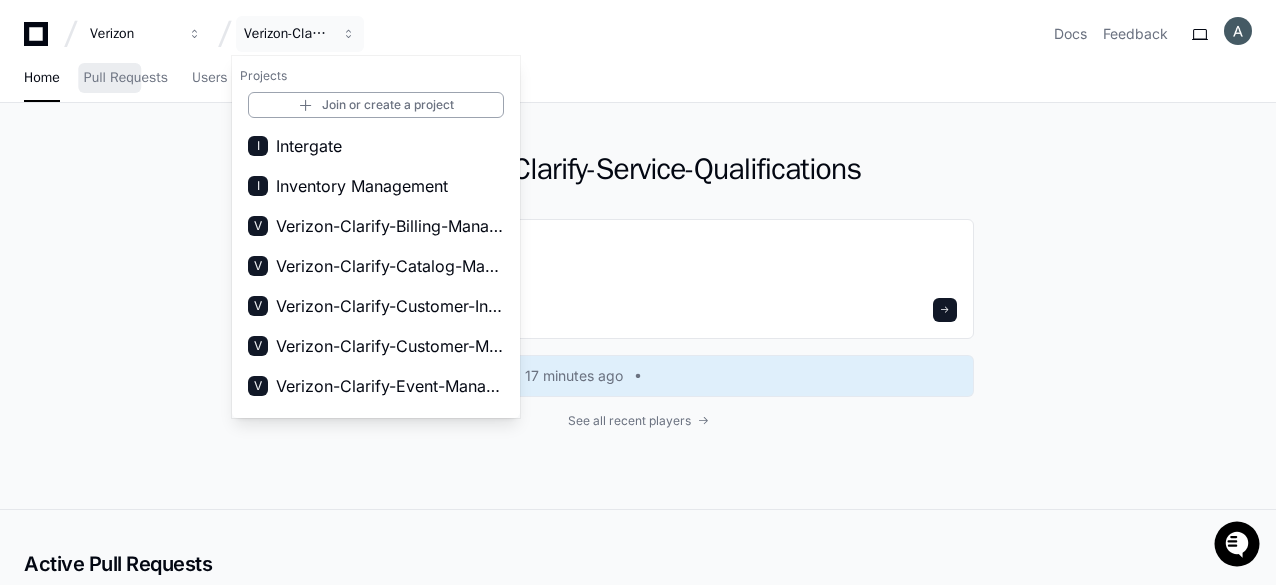 scroll, scrollTop: 232, scrollLeft: 0, axis: vertical 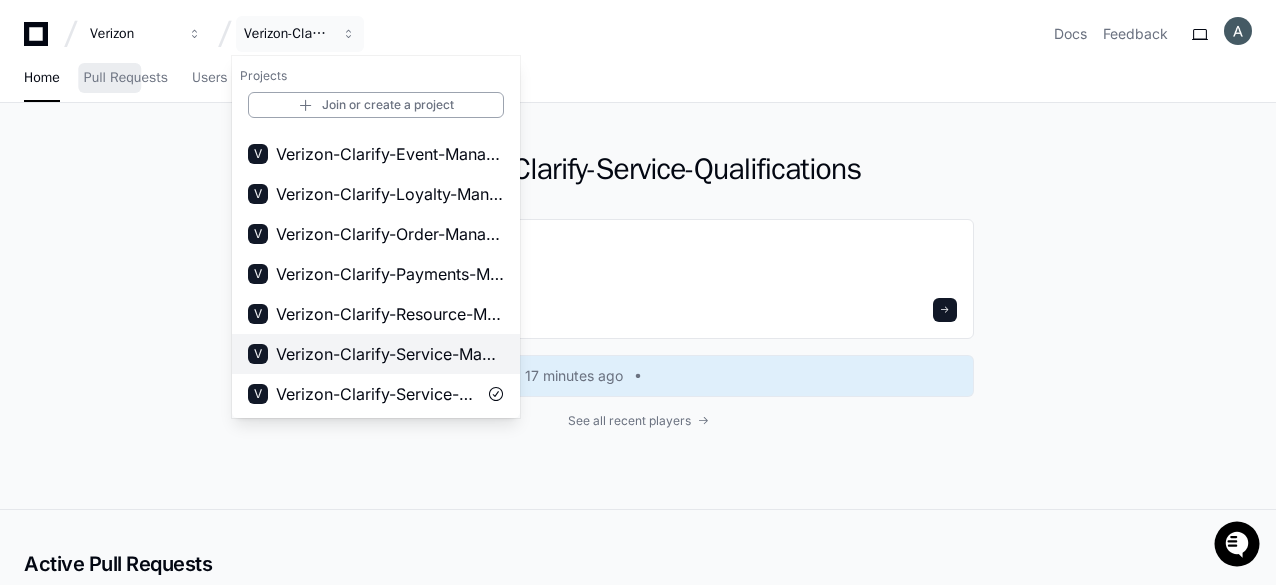click on "Verizon-Clarify-Service-Management" at bounding box center [390, 354] 